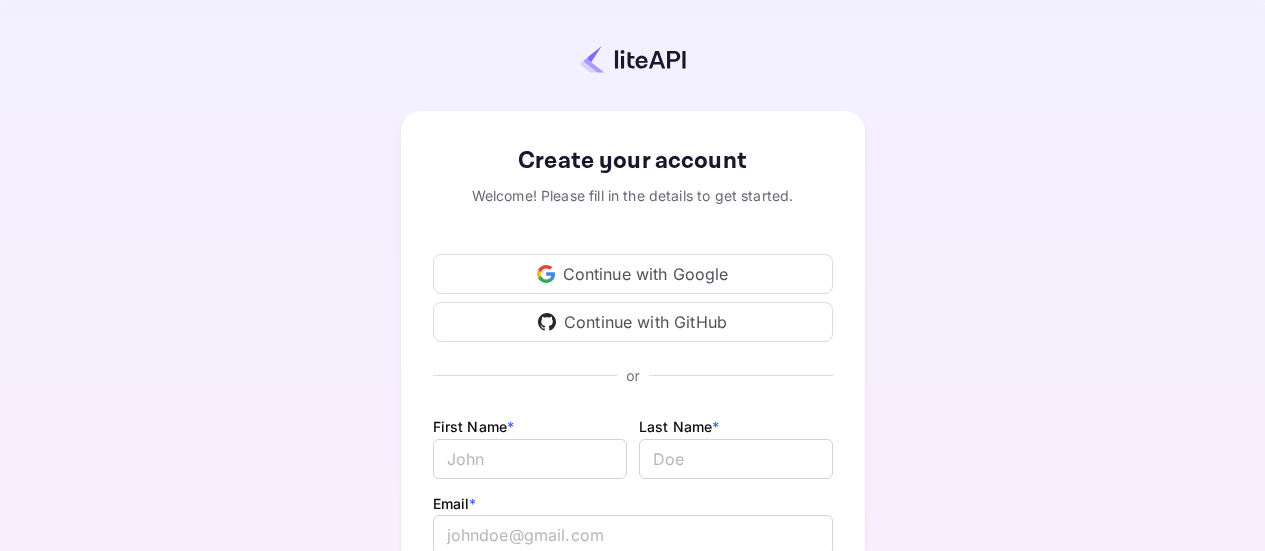 scroll, scrollTop: 0, scrollLeft: 0, axis: both 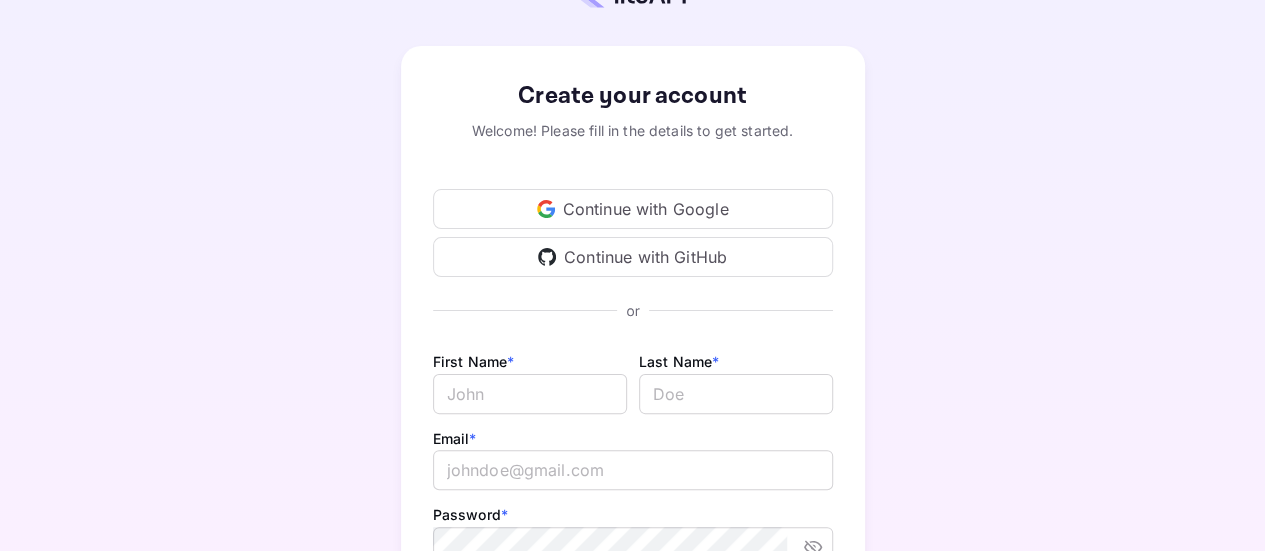 click on "Continue with Google" at bounding box center [633, 209] 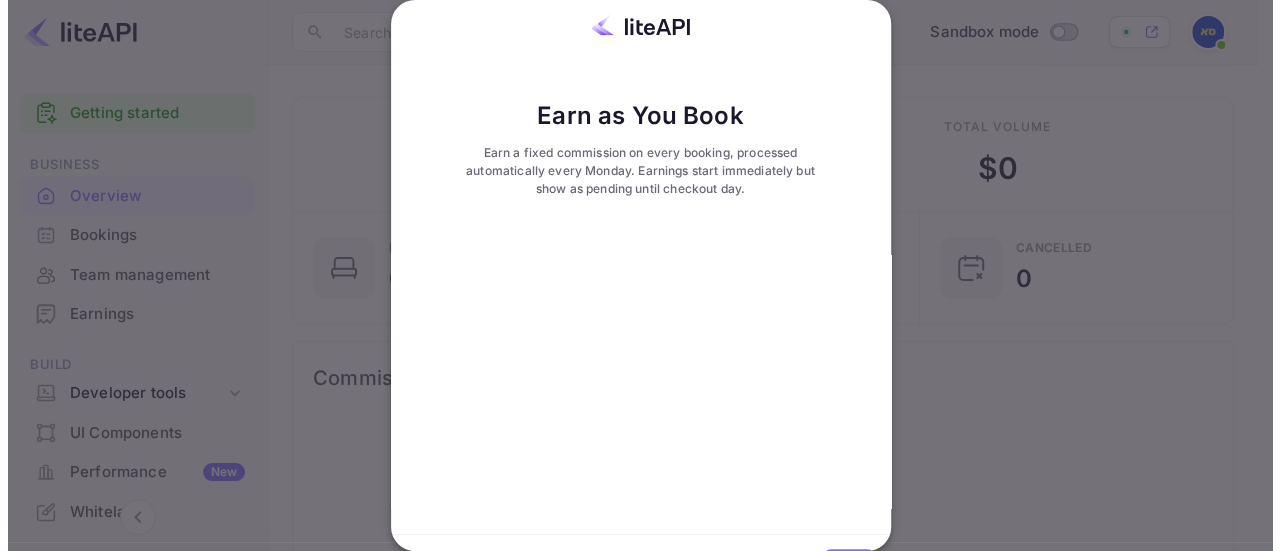 scroll, scrollTop: 0, scrollLeft: 0, axis: both 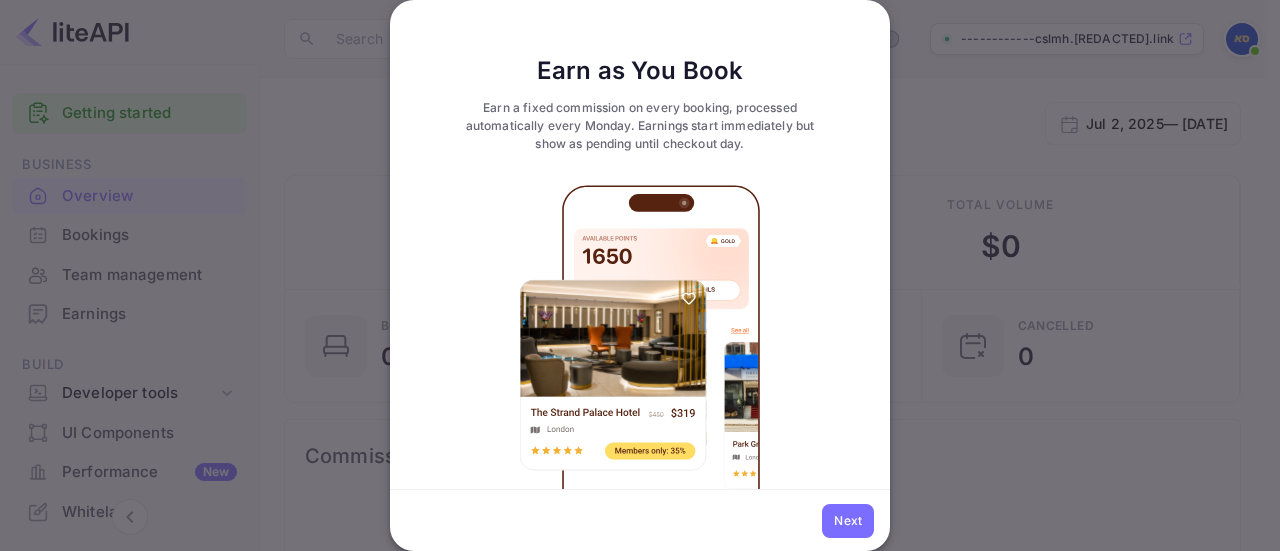 click on "Next" at bounding box center (848, 521) 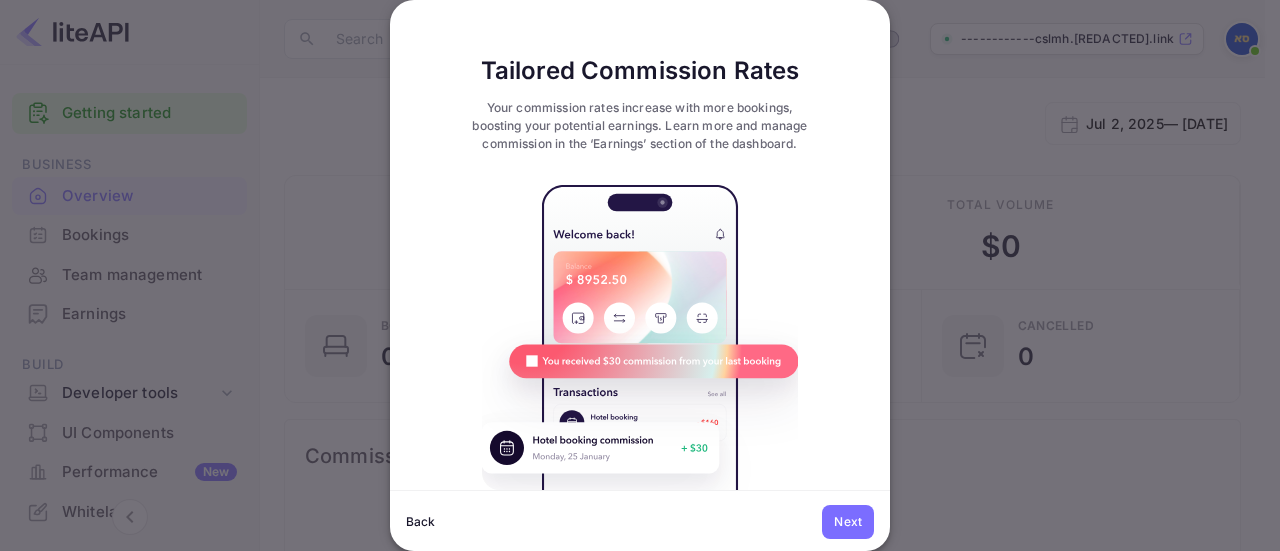click on "Next" at bounding box center (848, 522) 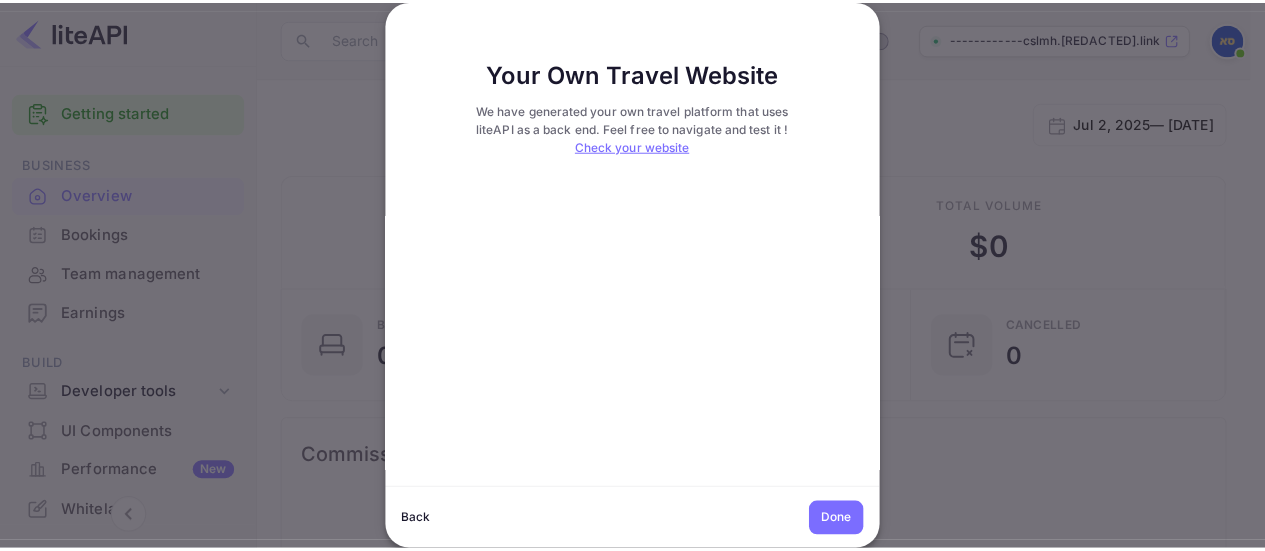 scroll, scrollTop: 42, scrollLeft: 0, axis: vertical 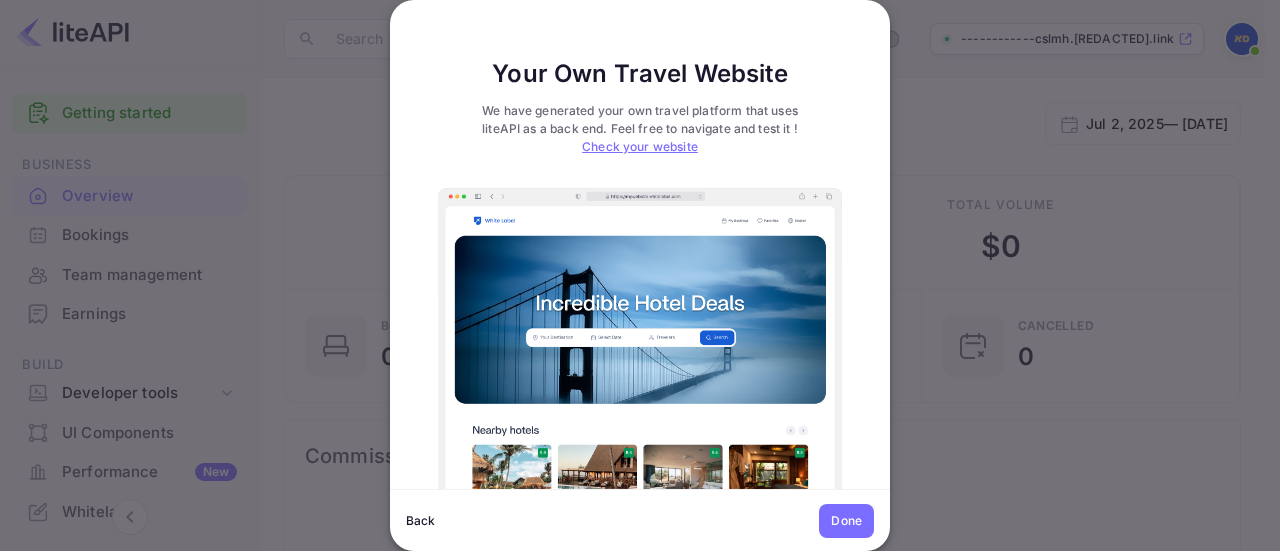click on "Done" at bounding box center (846, 521) 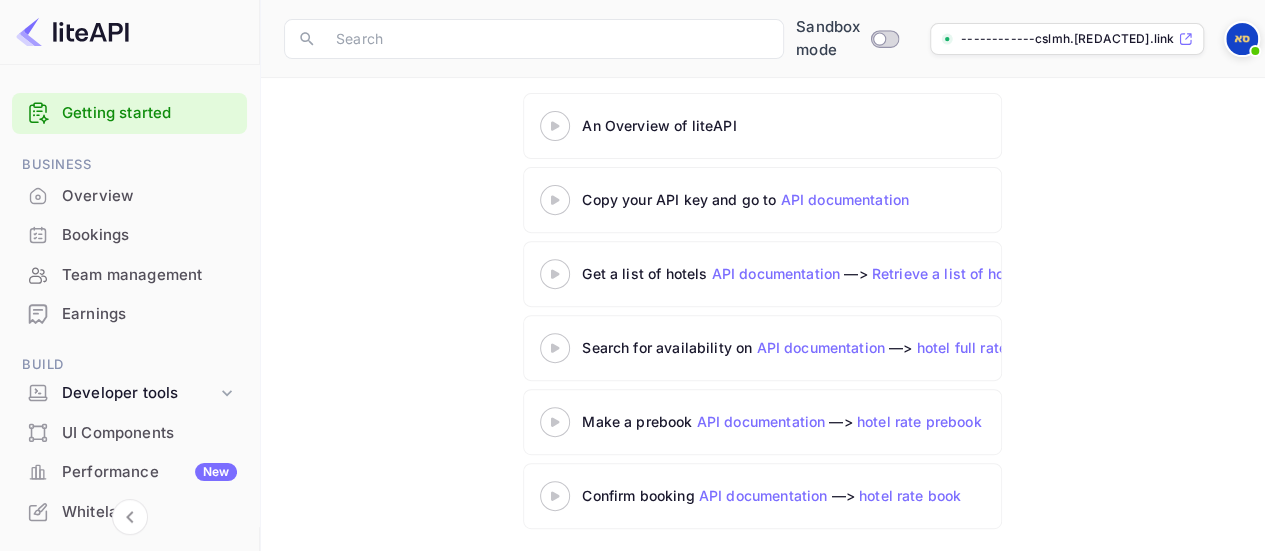 scroll, scrollTop: 274, scrollLeft: 0, axis: vertical 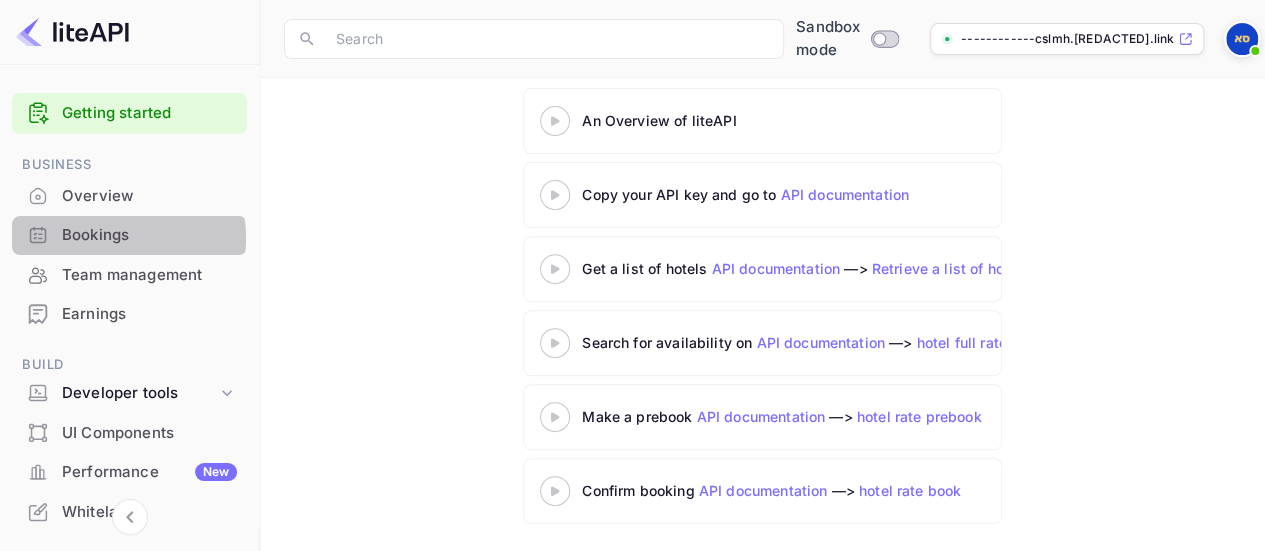 click on "Bookings" at bounding box center [149, 235] 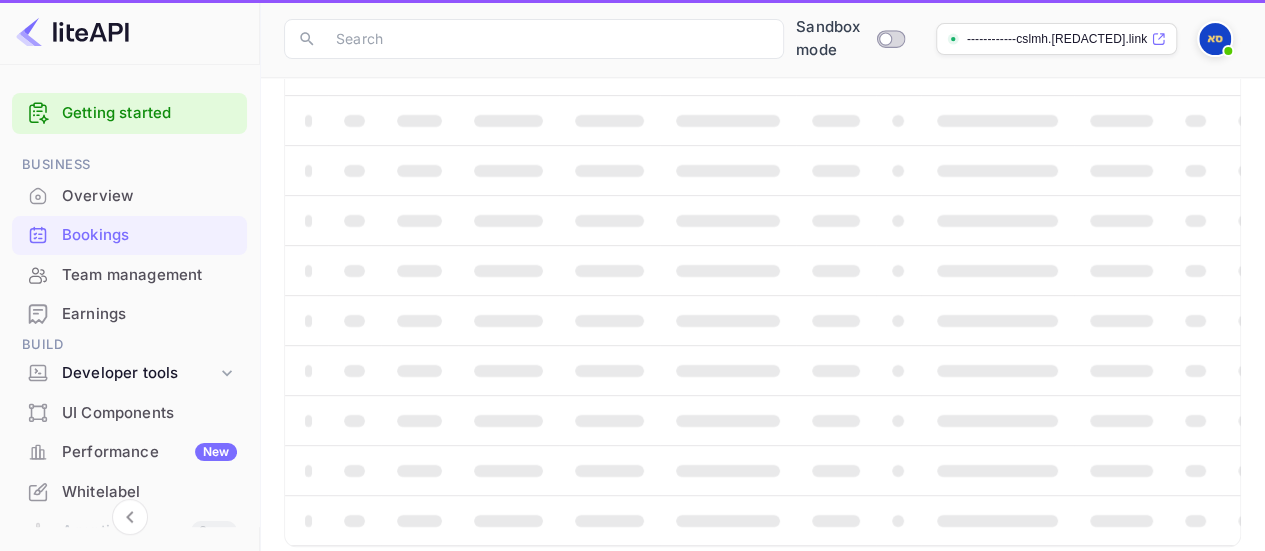 scroll, scrollTop: 0, scrollLeft: 0, axis: both 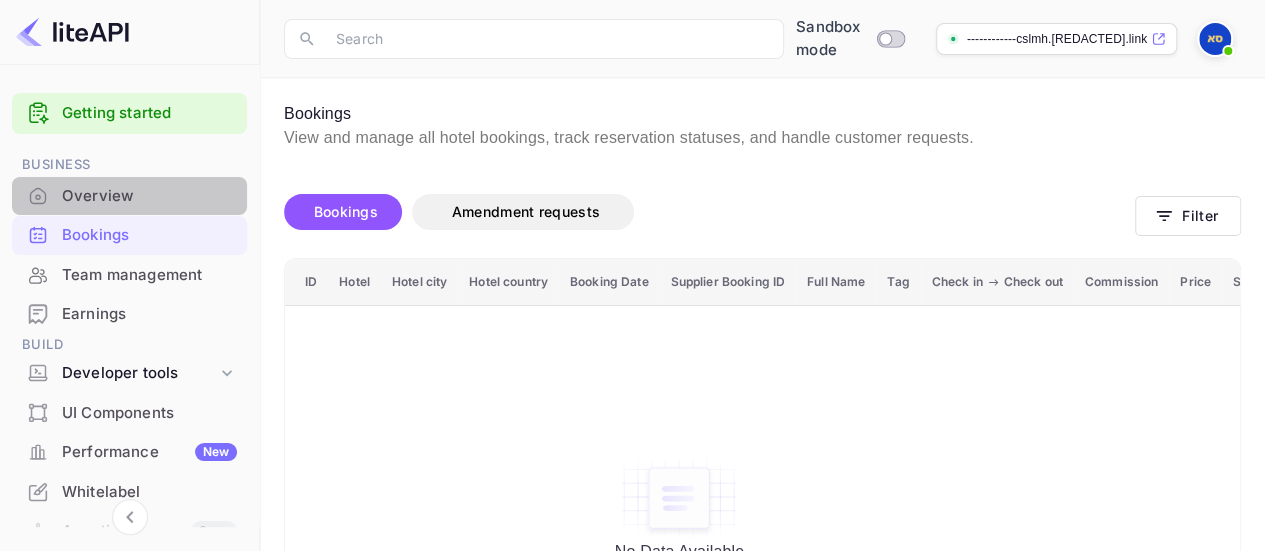 click on "Overview" at bounding box center (129, 196) 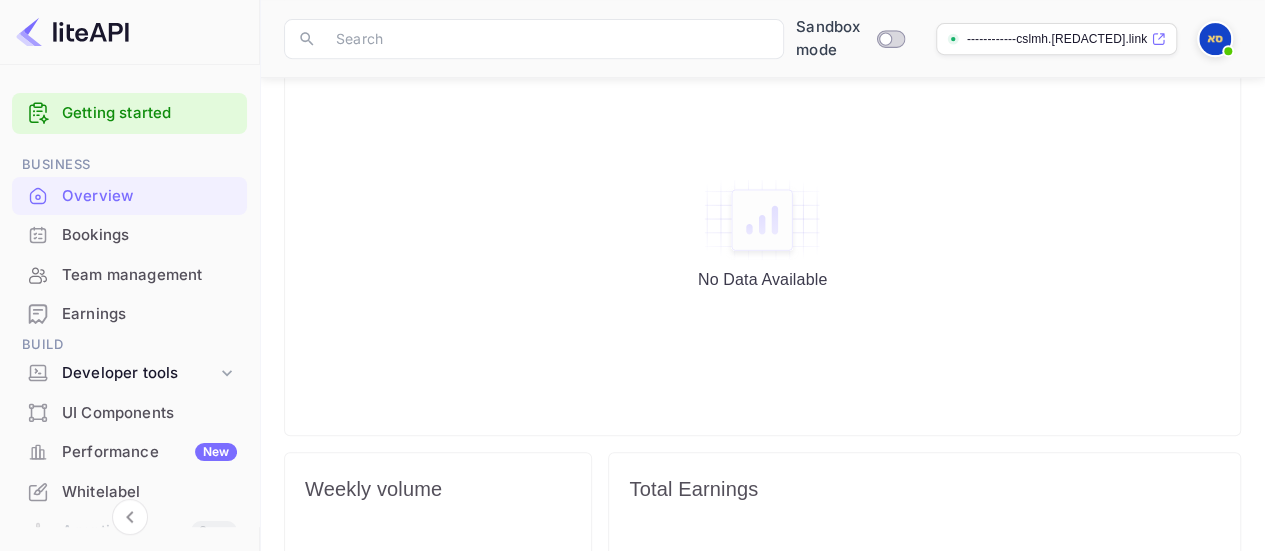 scroll, scrollTop: 0, scrollLeft: 0, axis: both 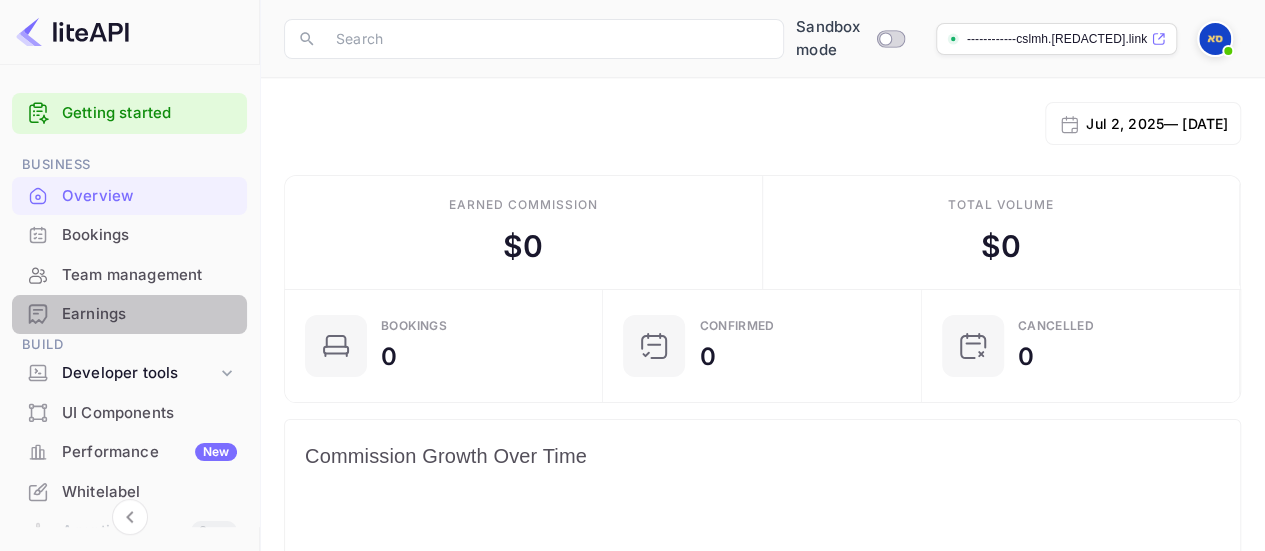 click on "Earnings" at bounding box center (149, 314) 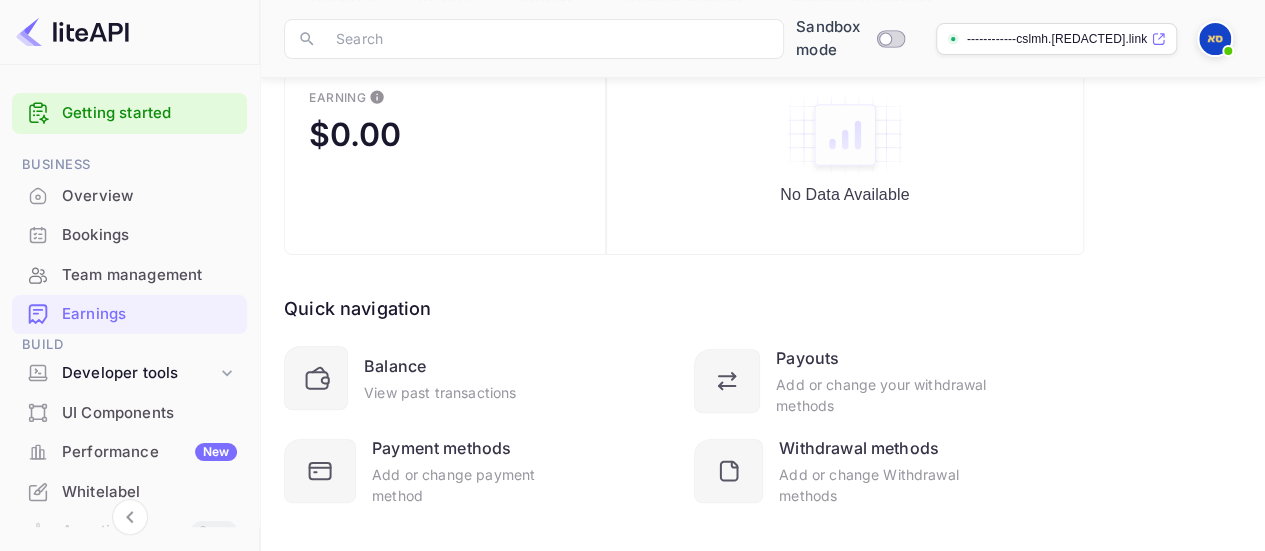 scroll, scrollTop: 210, scrollLeft: 0, axis: vertical 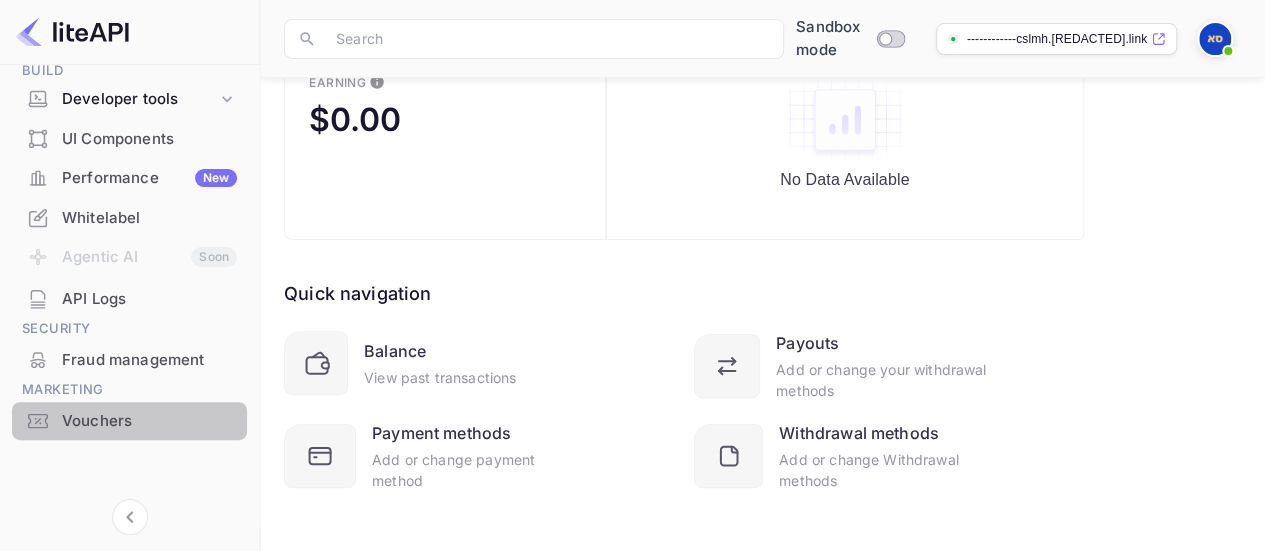 click on "Vouchers" at bounding box center [149, 421] 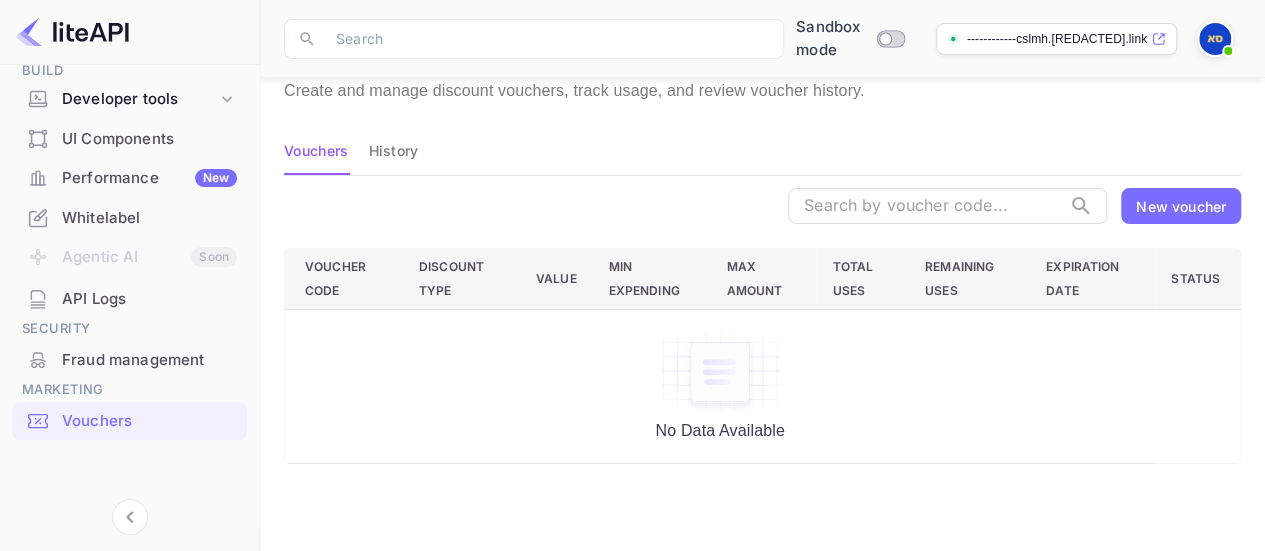 scroll, scrollTop: 0, scrollLeft: 0, axis: both 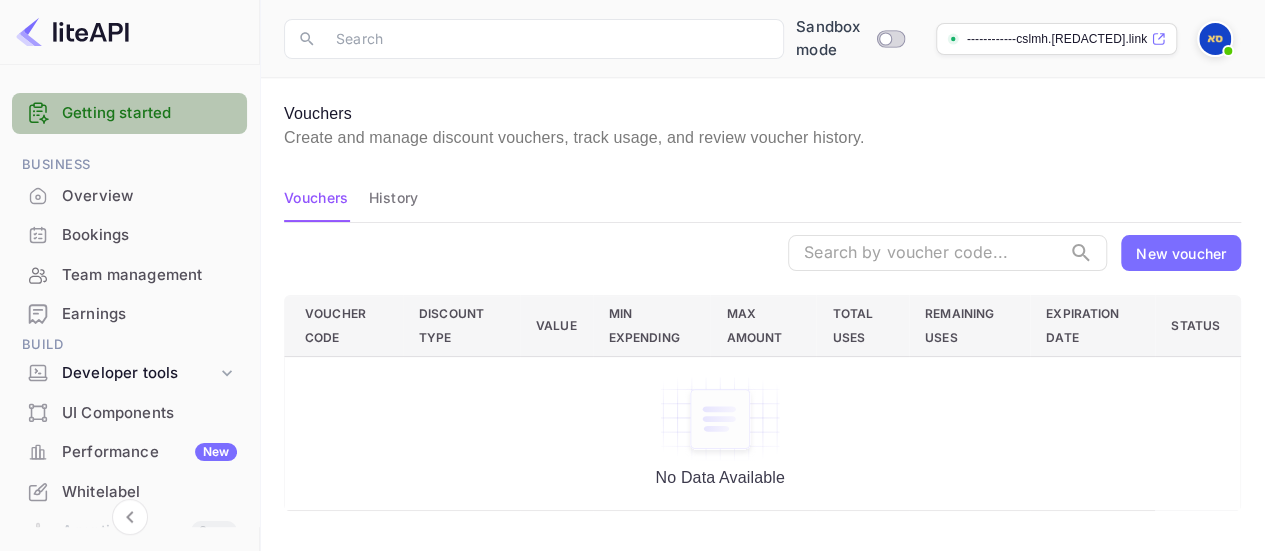 click on "Getting started" at bounding box center (149, 113) 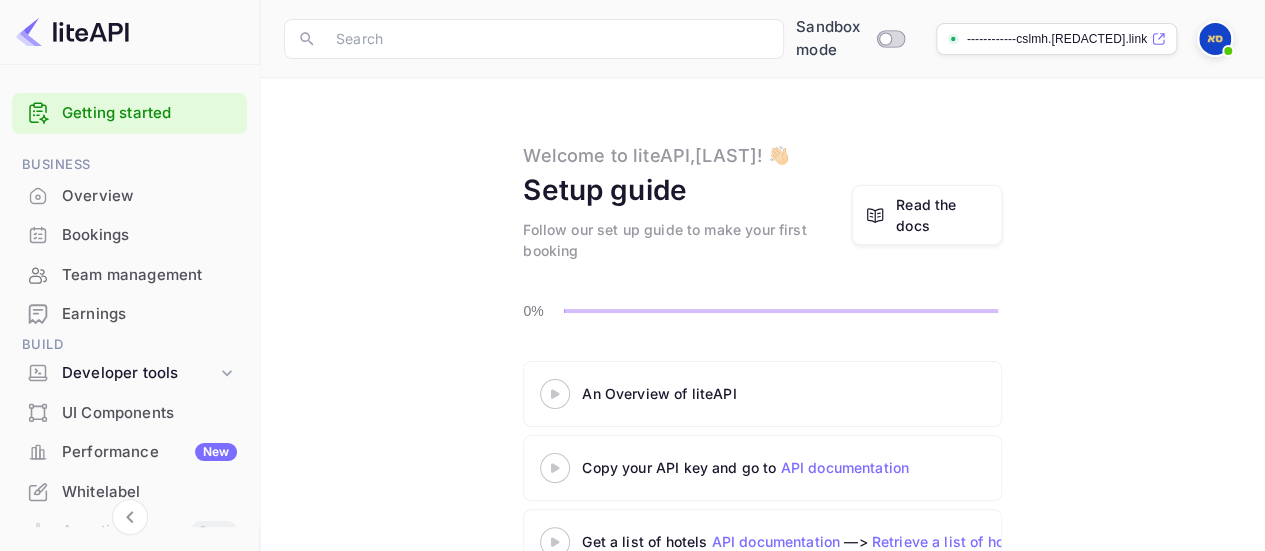 click on "An Overview of liteAPI" at bounding box center (832, 393) 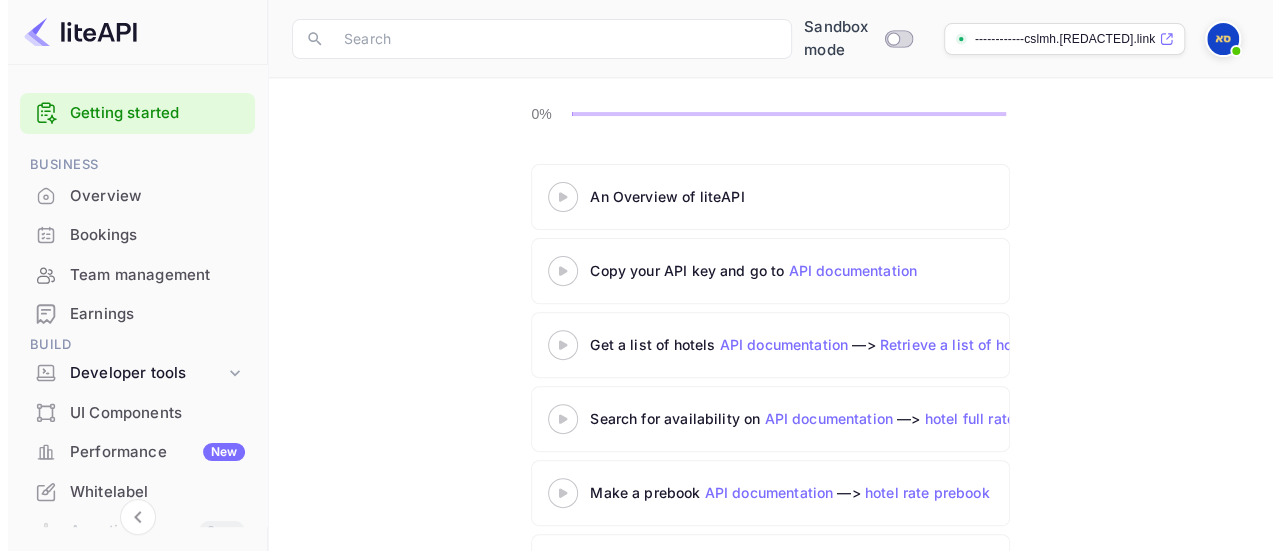 scroll, scrollTop: 198, scrollLeft: 0, axis: vertical 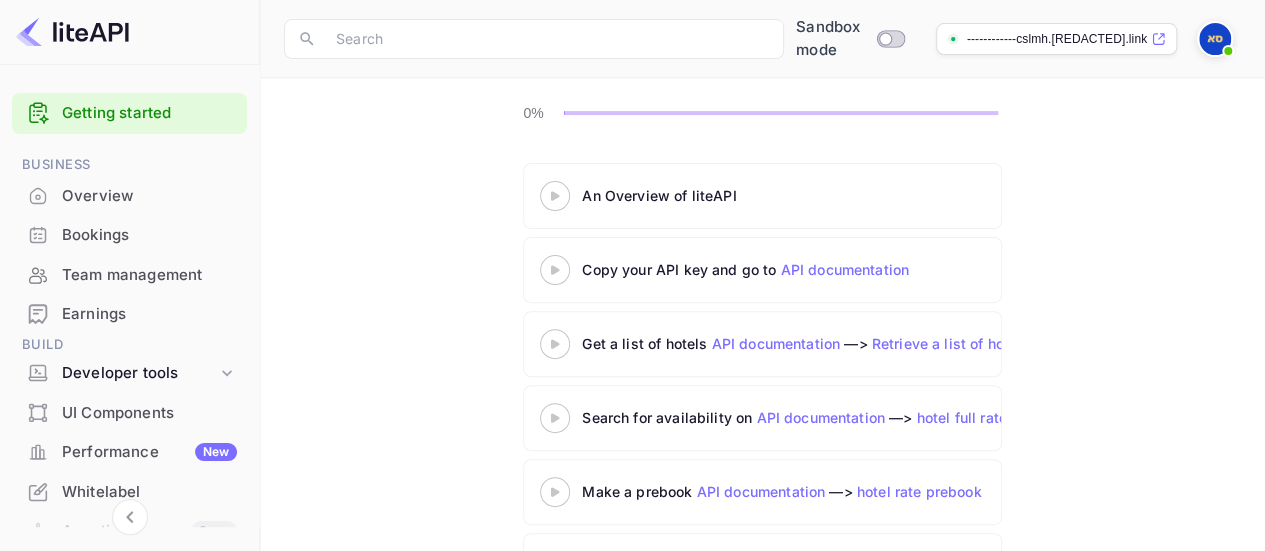 click 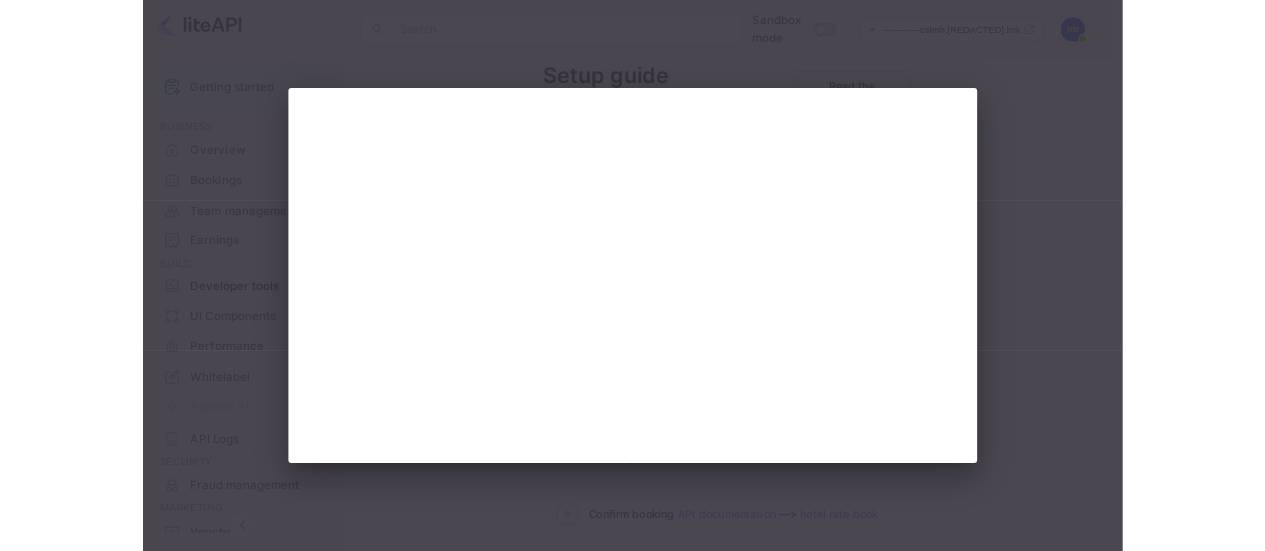 scroll, scrollTop: 198, scrollLeft: 0, axis: vertical 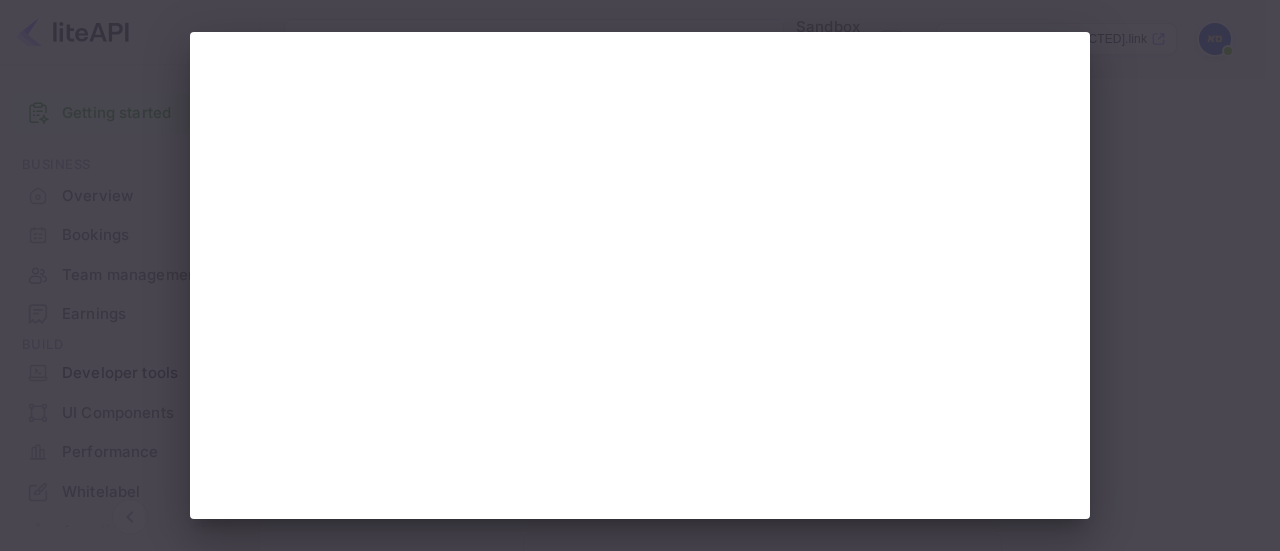 click at bounding box center (640, 275) 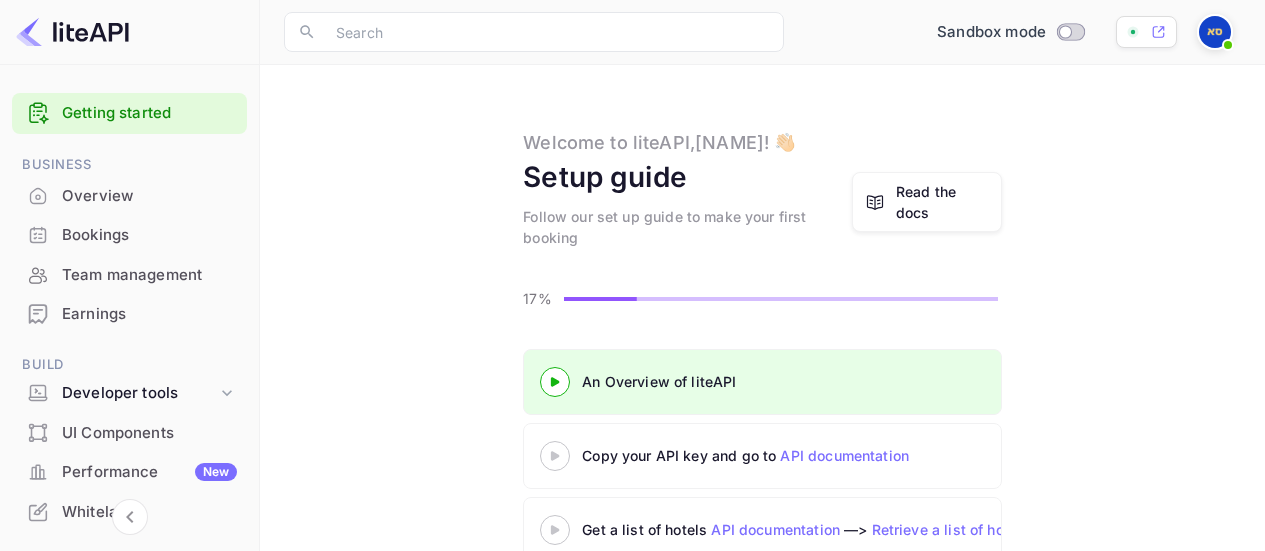 scroll, scrollTop: 198, scrollLeft: 0, axis: vertical 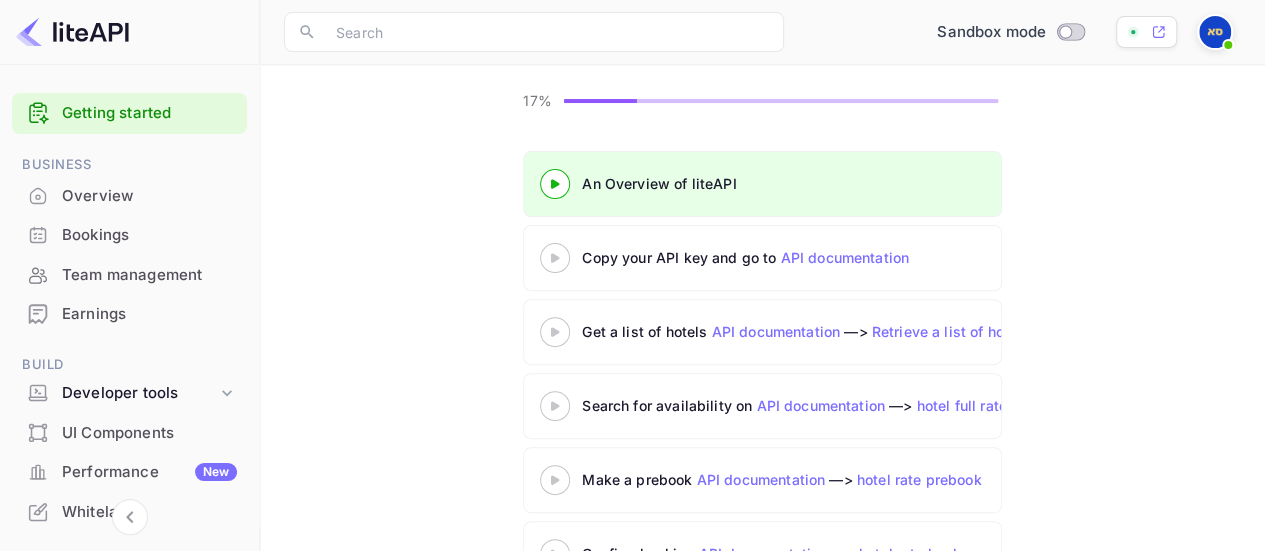 click at bounding box center [555, 257] 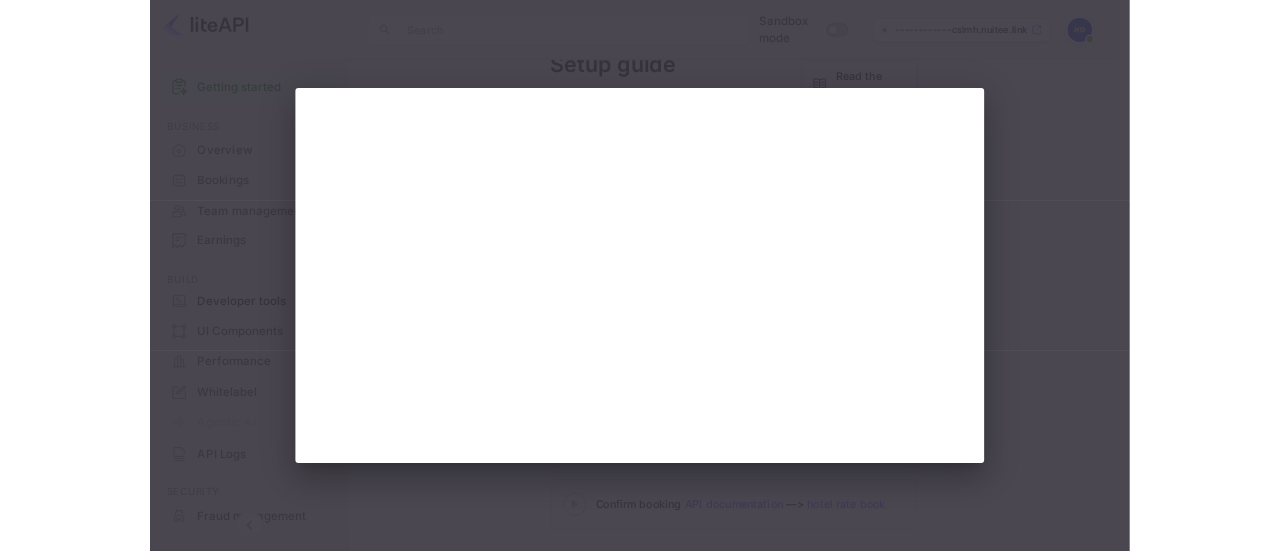 scroll, scrollTop: 198, scrollLeft: 0, axis: vertical 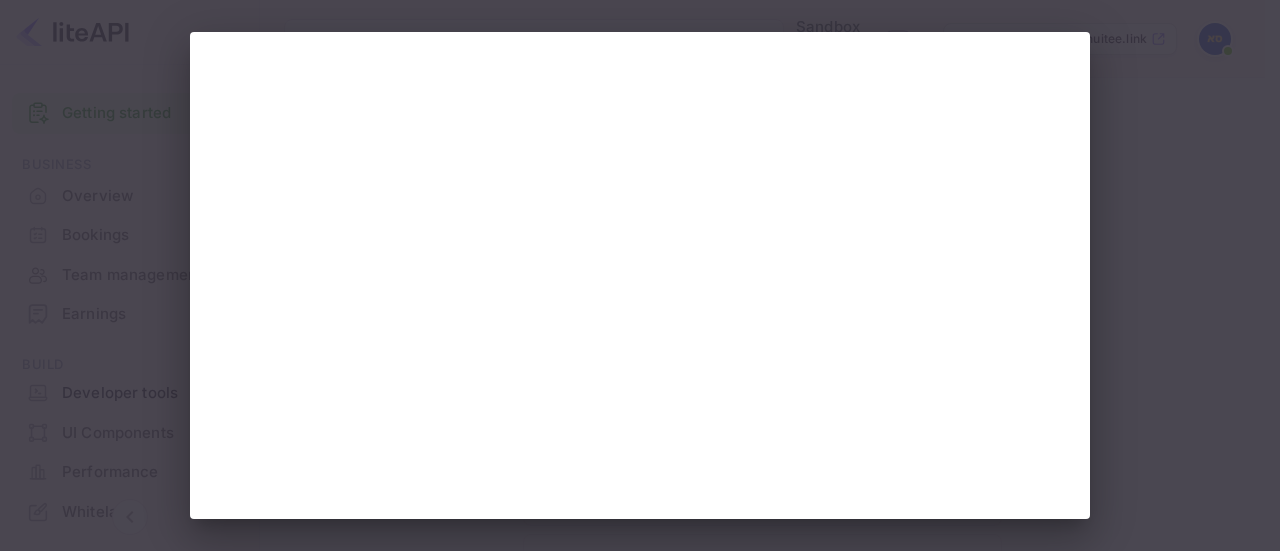 click at bounding box center [640, 275] 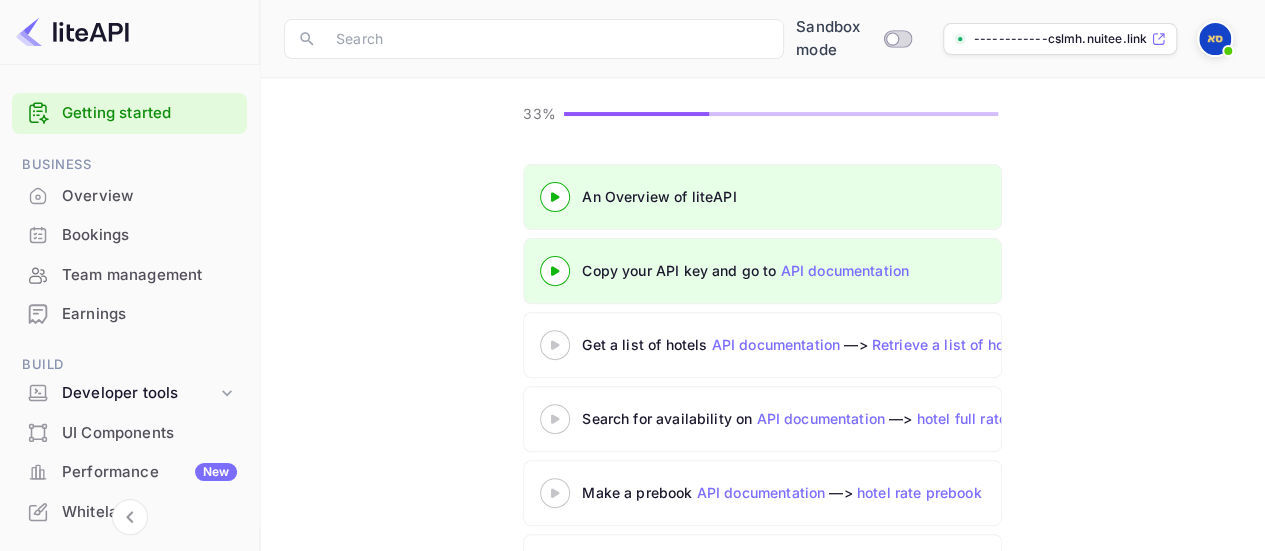 scroll, scrollTop: 198, scrollLeft: 0, axis: vertical 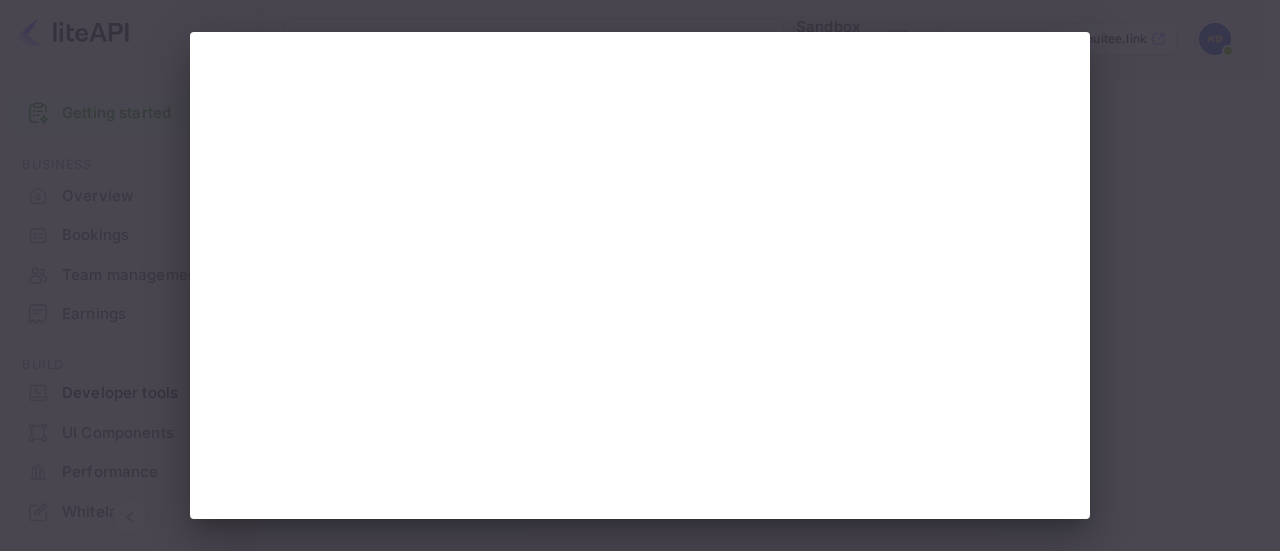 click at bounding box center (640, 275) 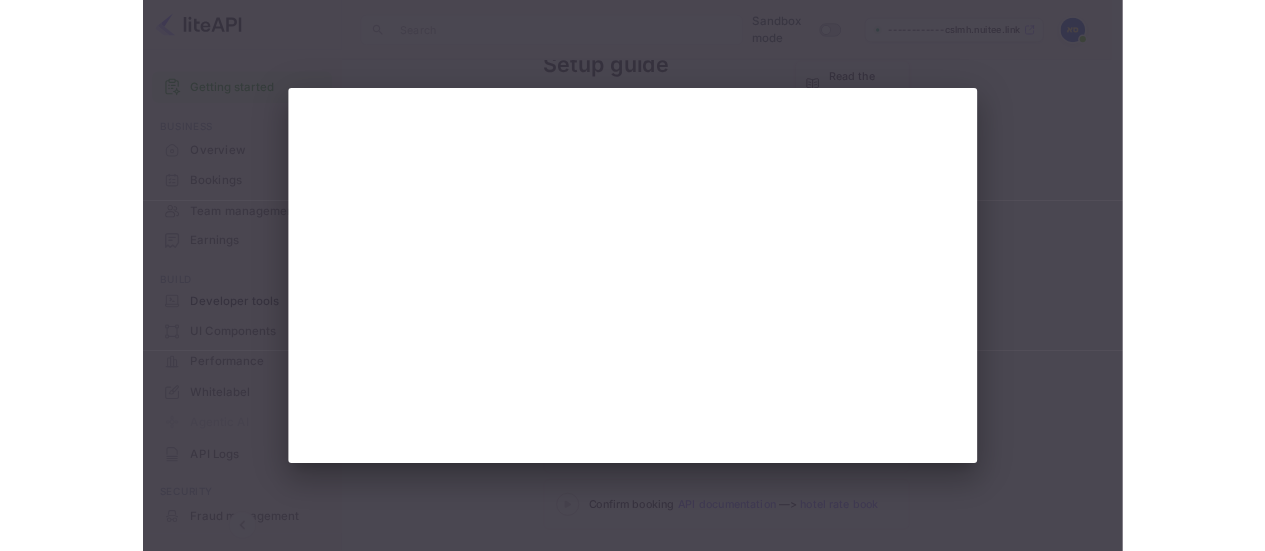 scroll, scrollTop: 198, scrollLeft: 0, axis: vertical 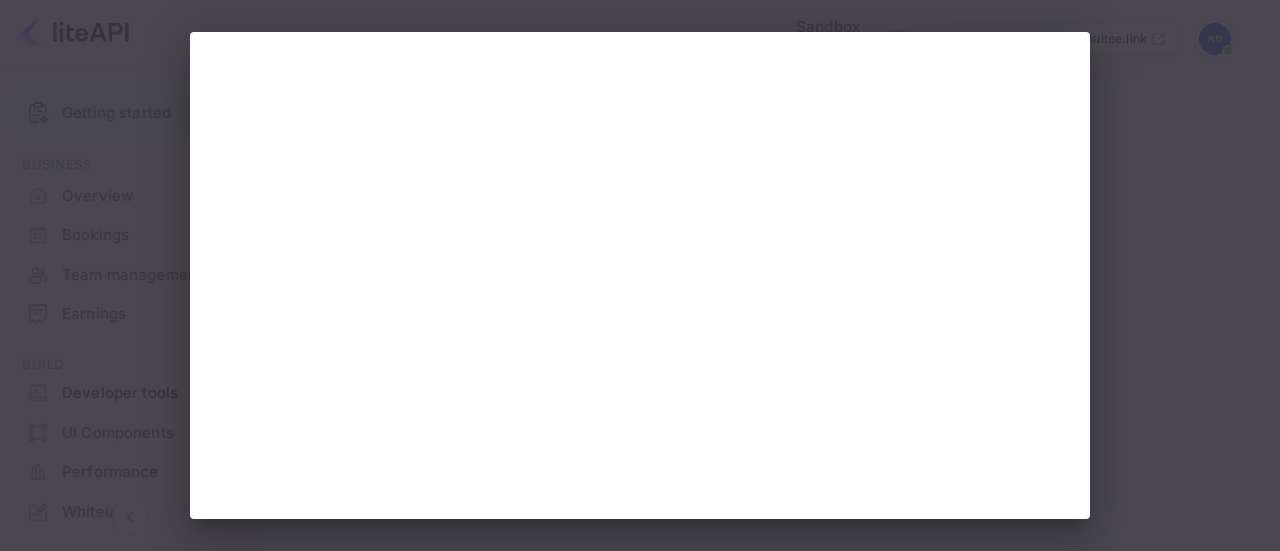 click at bounding box center (640, 275) 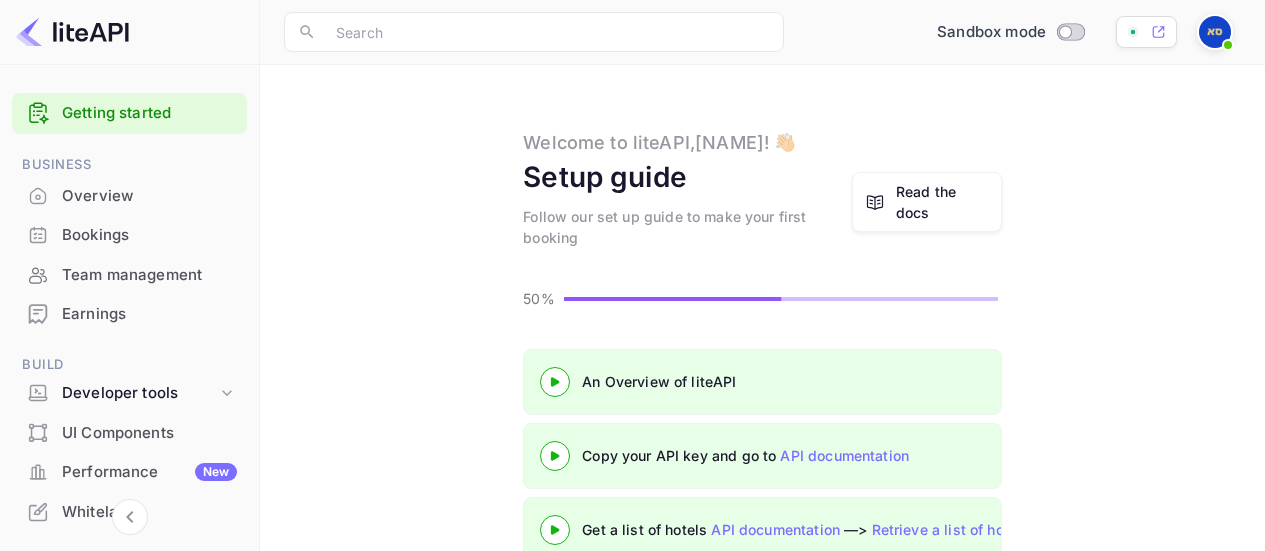 scroll, scrollTop: 198, scrollLeft: 0, axis: vertical 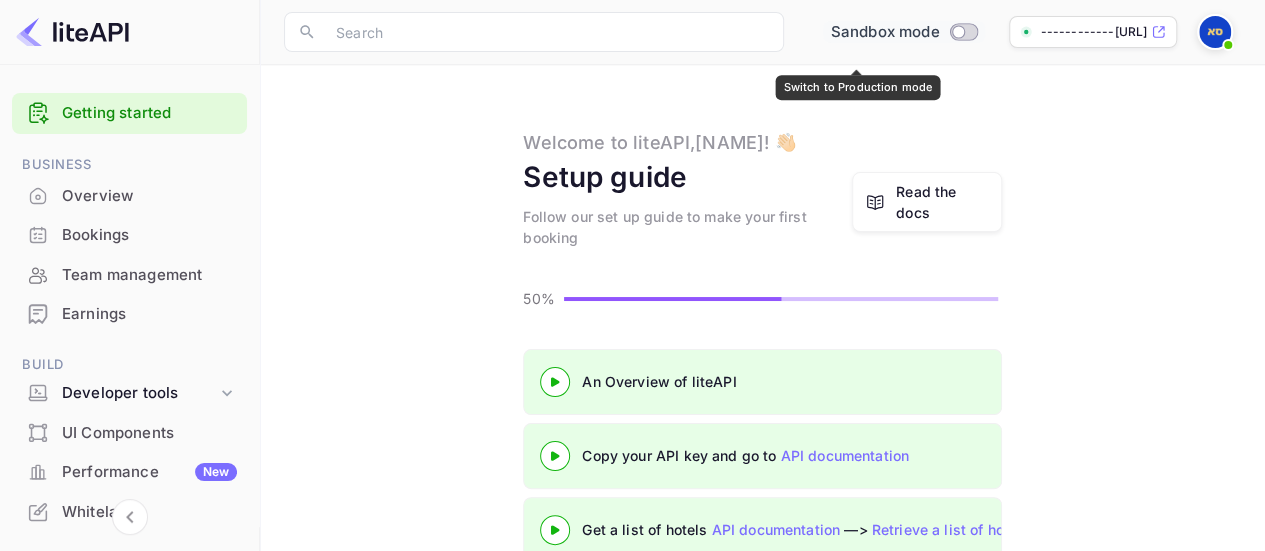 click on "Sandbox mode" at bounding box center [885, 32] 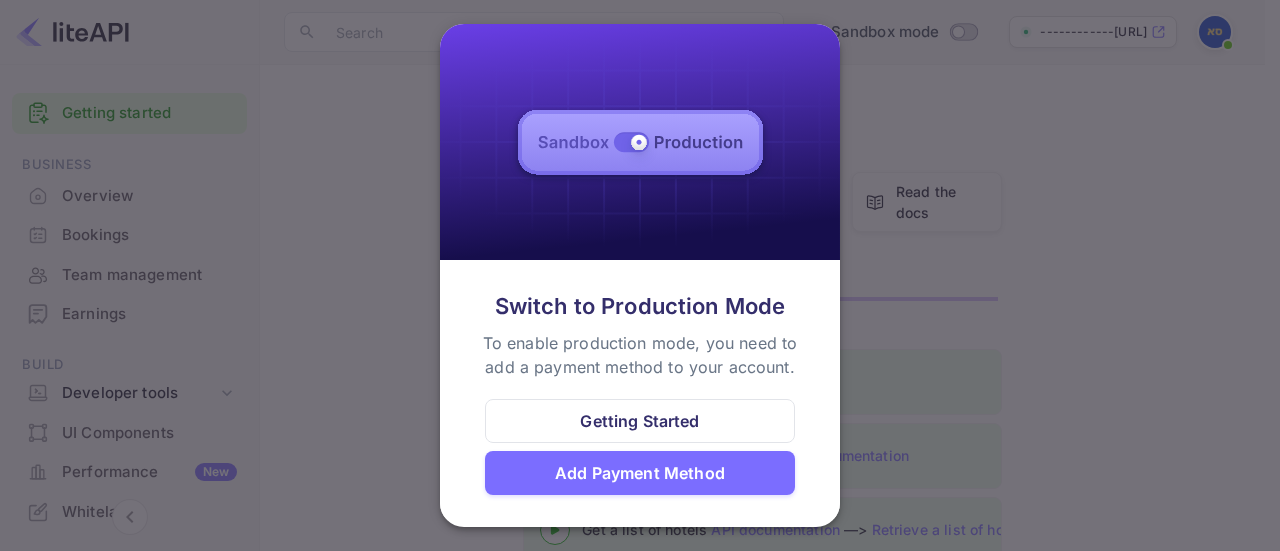 click on "Getting Started" at bounding box center (639, 421) 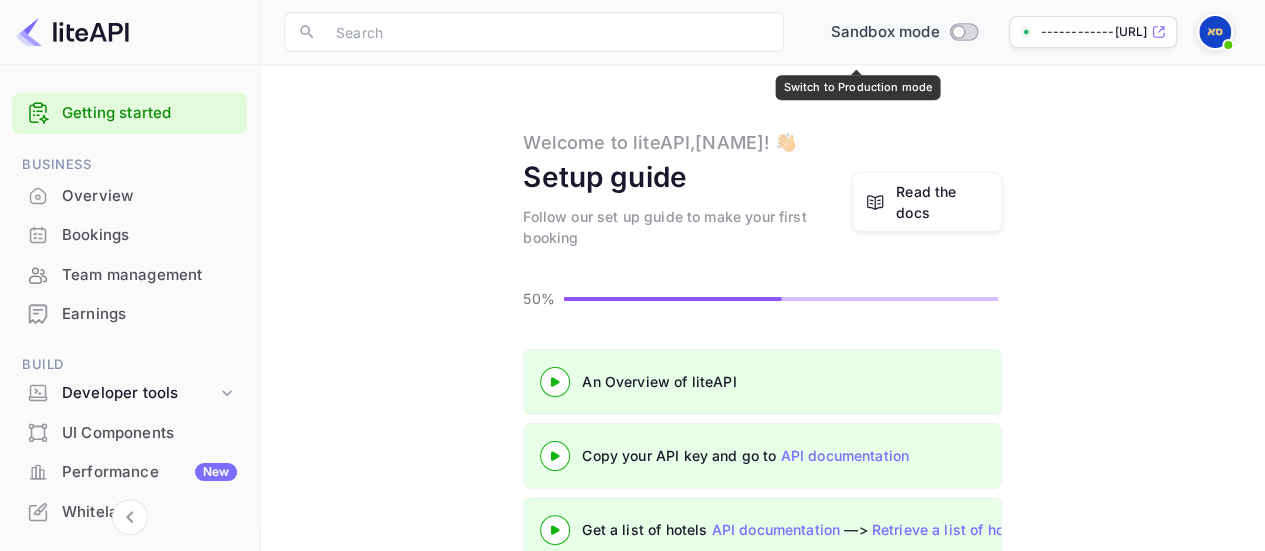 click at bounding box center (959, 31) 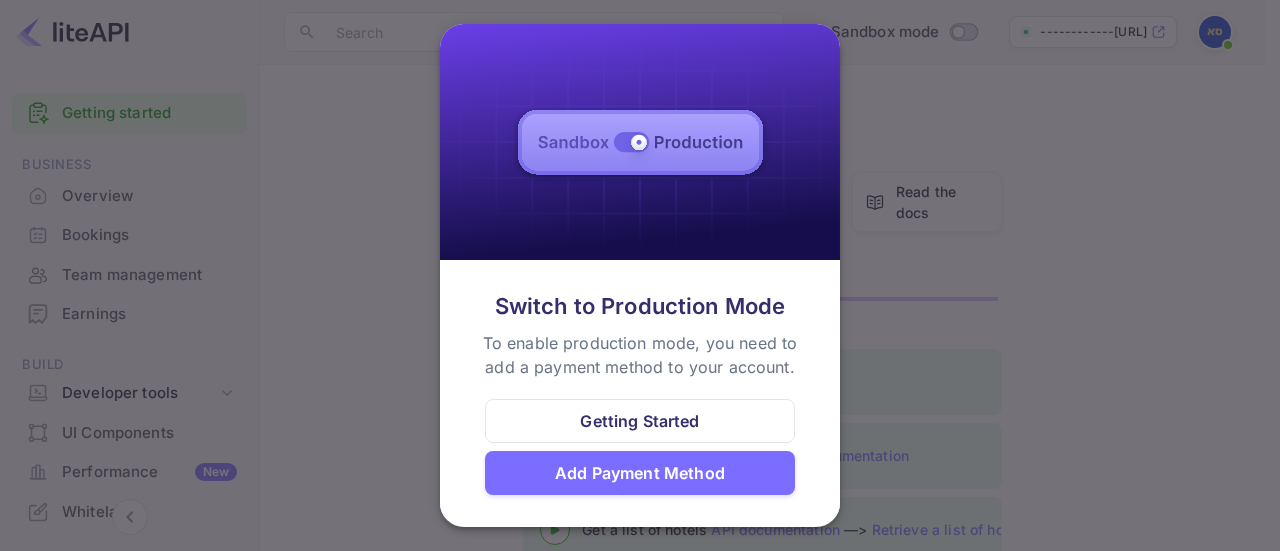 click at bounding box center (640, 275) 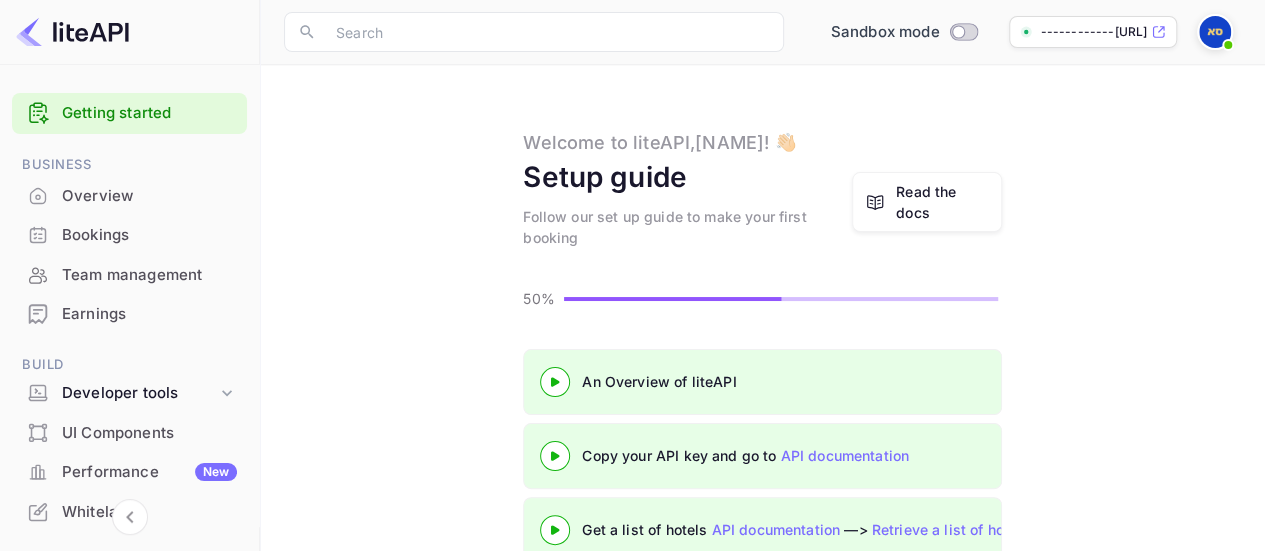 click on "------------cslmh.nuitee.link" at bounding box center [1093, 32] 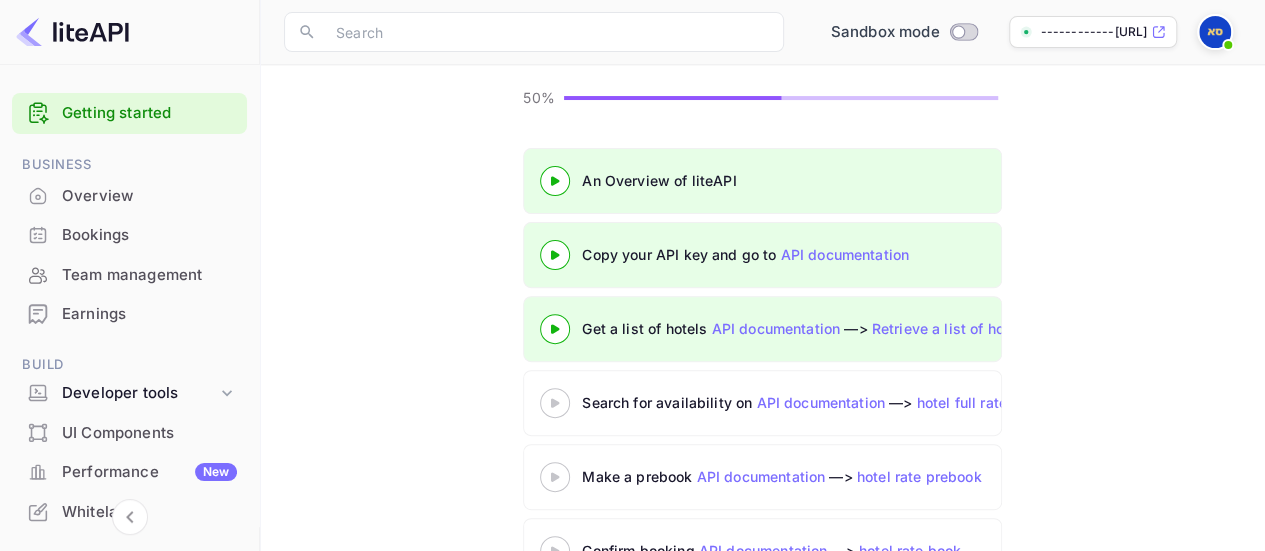 scroll, scrollTop: 0, scrollLeft: 0, axis: both 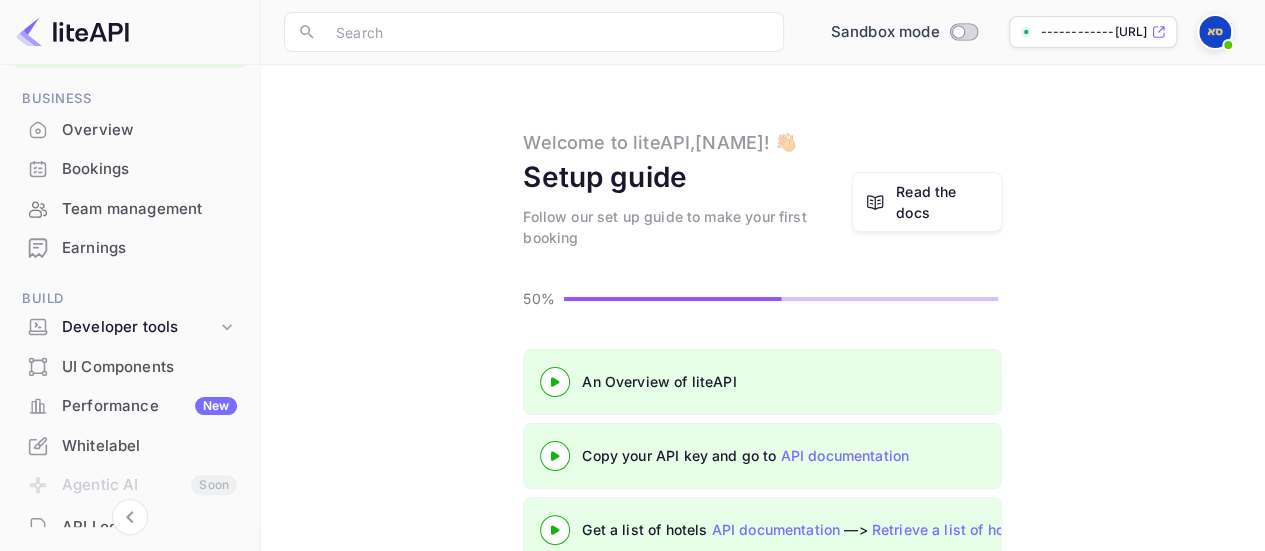 click on "API documentation" at bounding box center (844, 455) 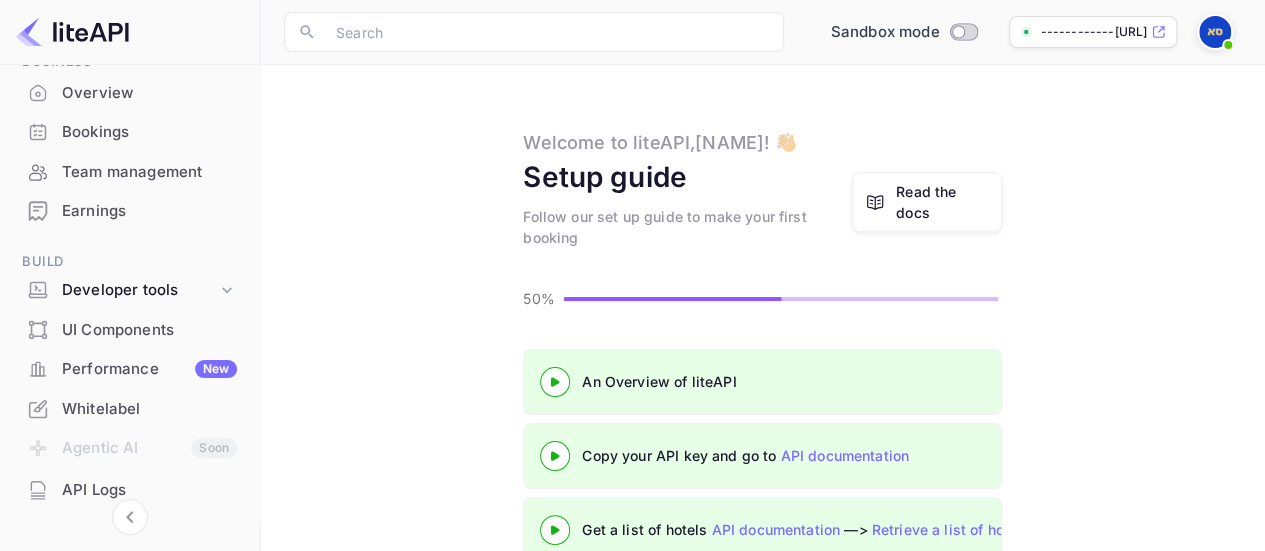 scroll, scrollTop: 109, scrollLeft: 0, axis: vertical 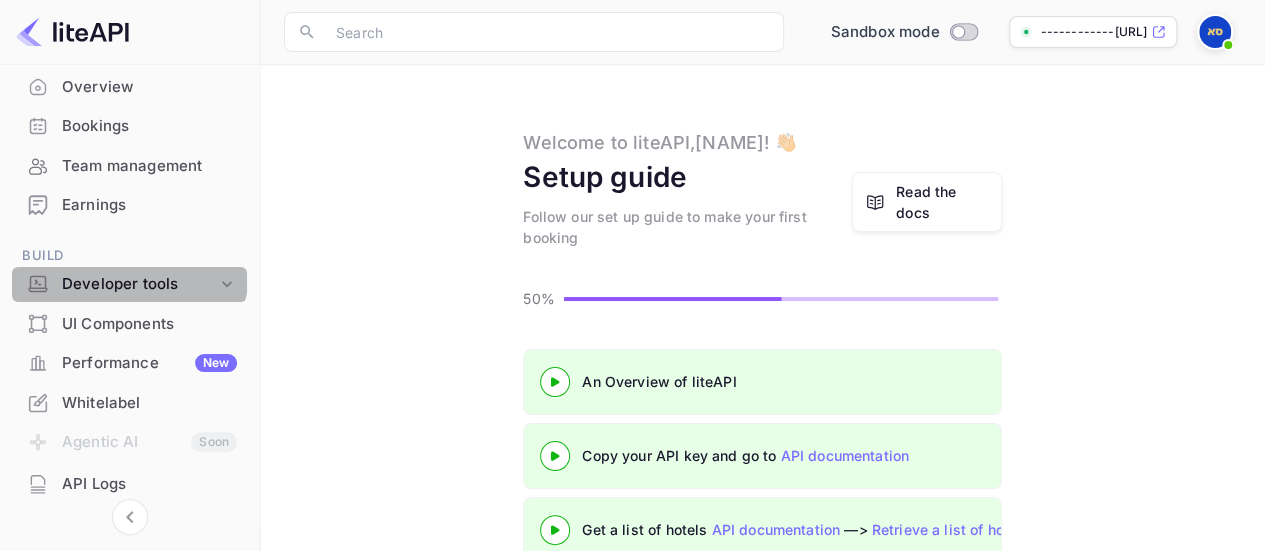 click on "Developer tools" at bounding box center (129, 284) 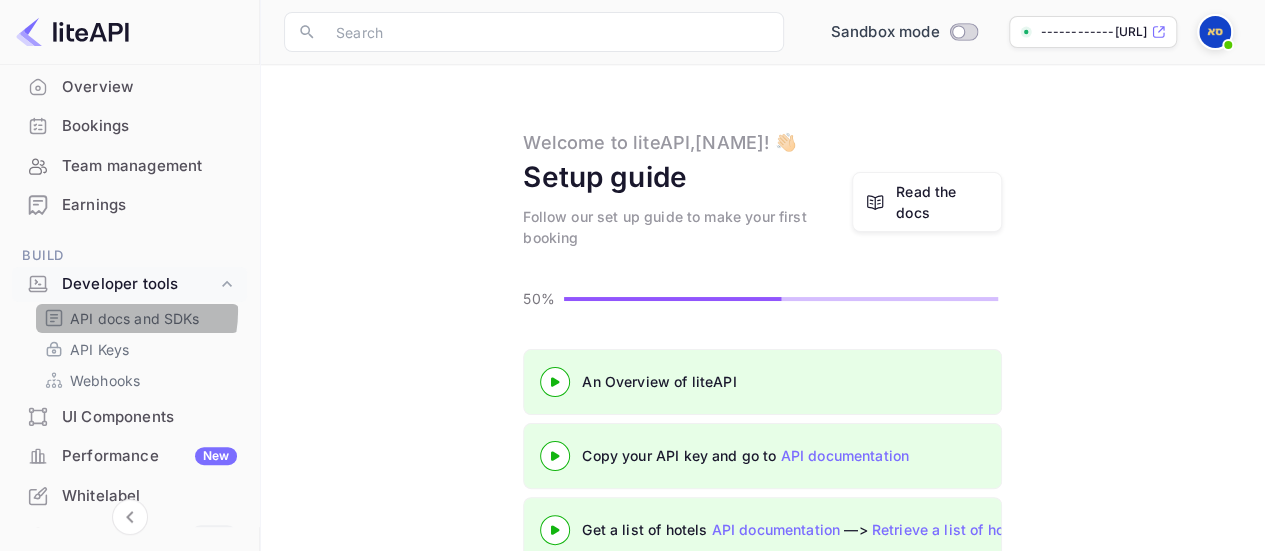 click on "API docs and SDKs" at bounding box center [135, 318] 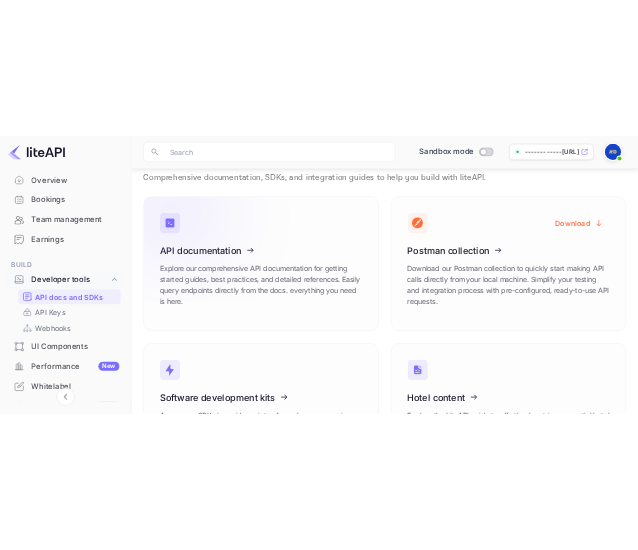 scroll, scrollTop: 58, scrollLeft: 0, axis: vertical 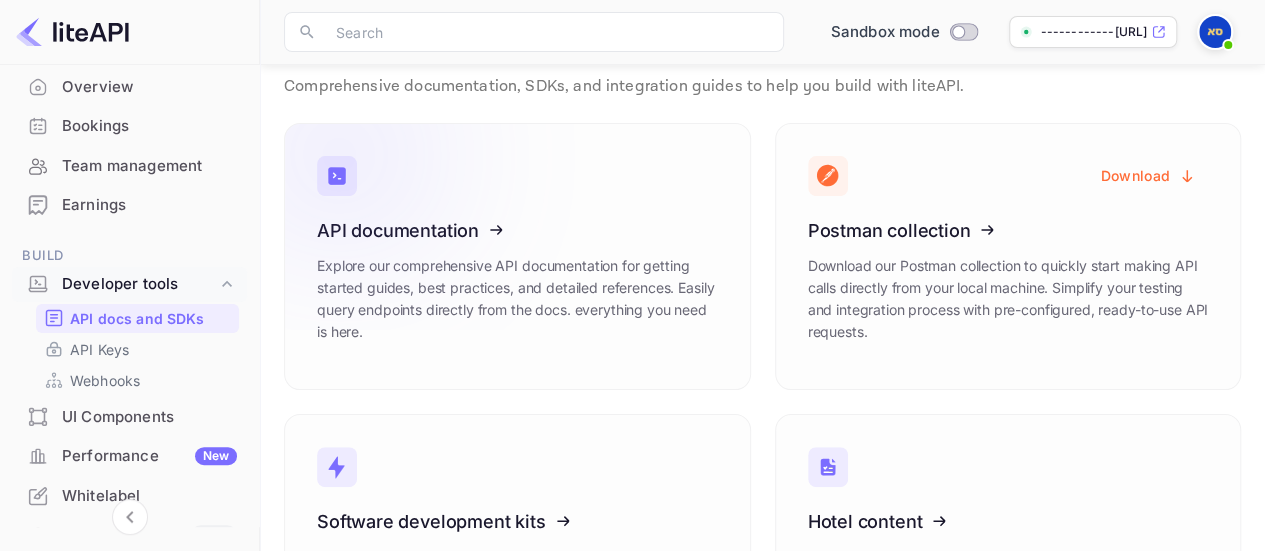 click 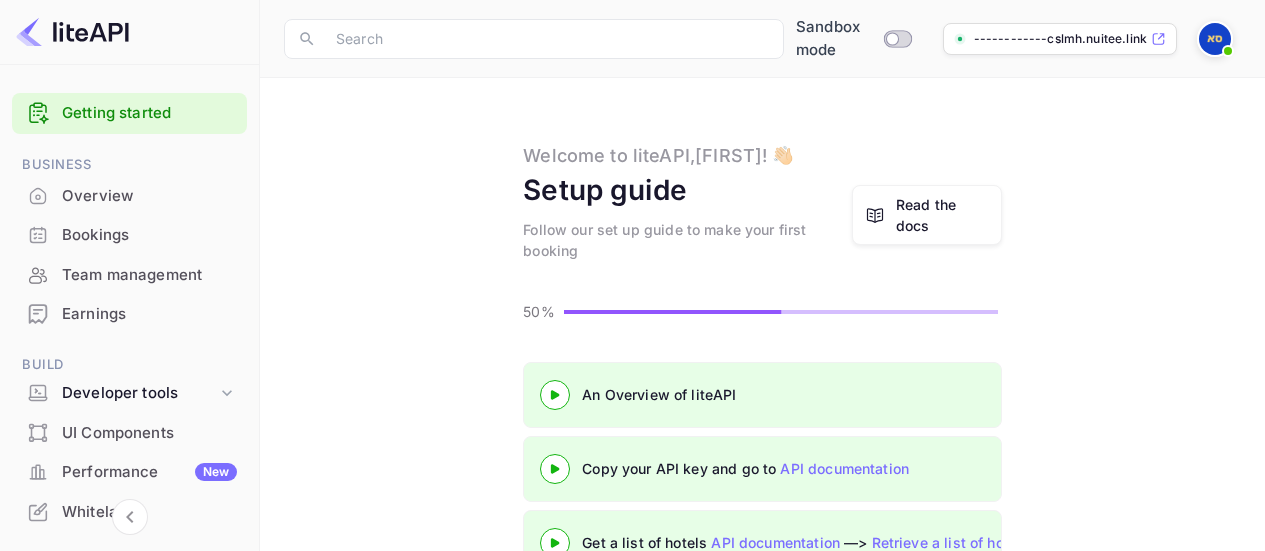 scroll, scrollTop: 198, scrollLeft: 0, axis: vertical 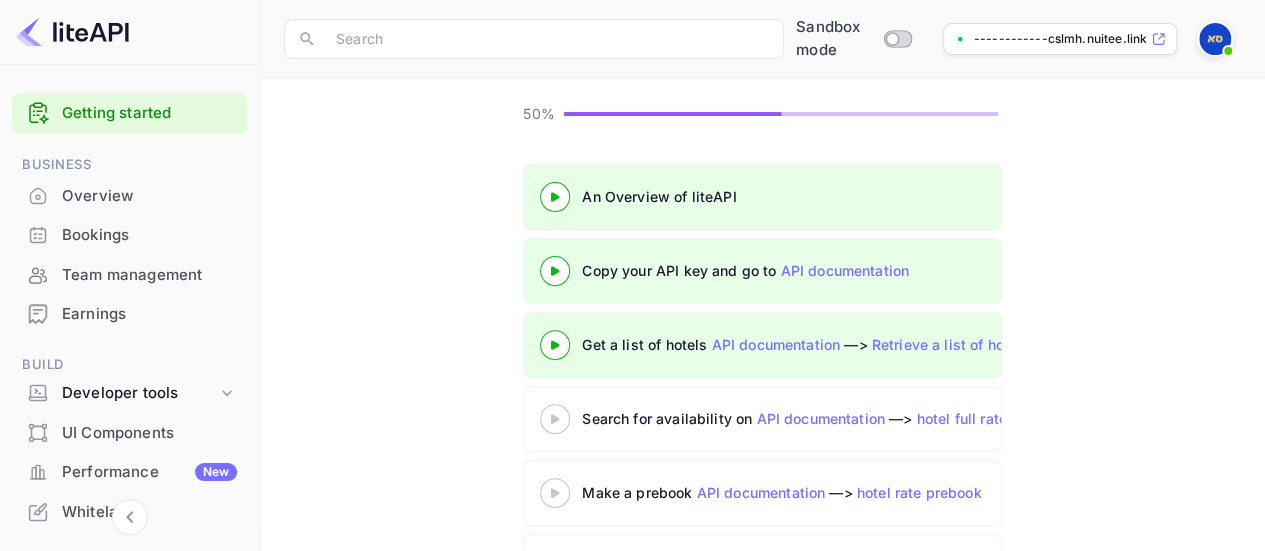 click at bounding box center [555, 270] 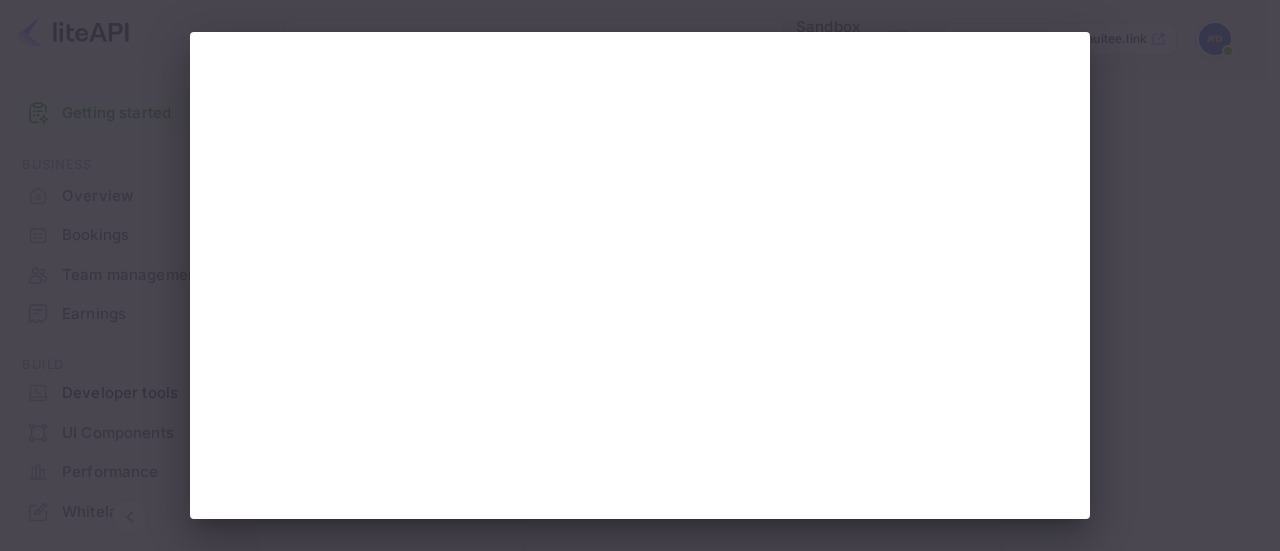 click at bounding box center [640, 275] 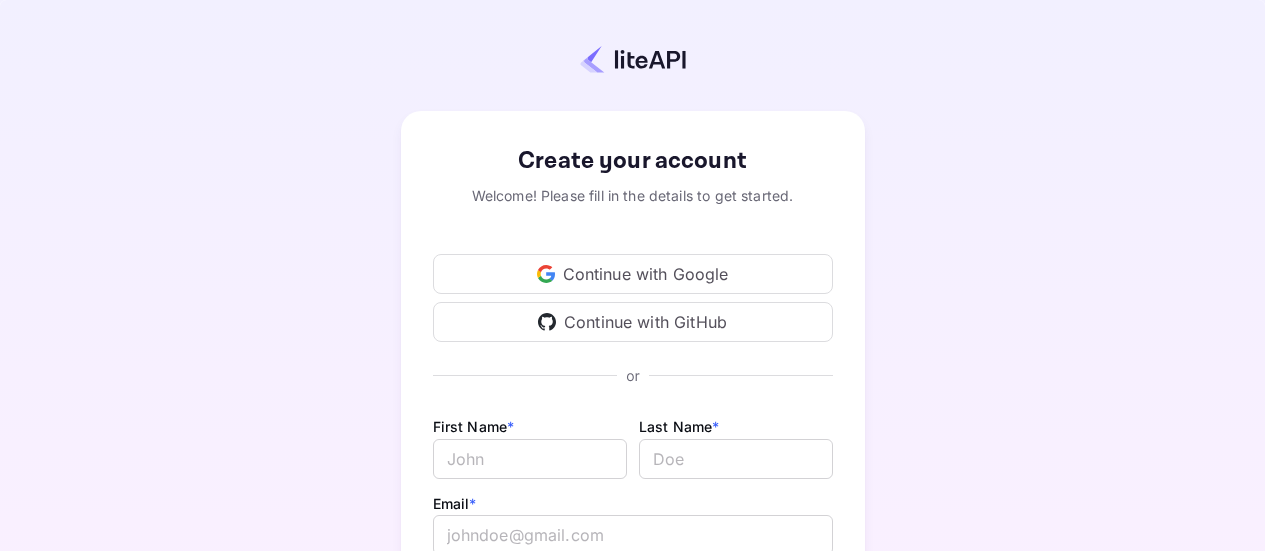 scroll, scrollTop: 0, scrollLeft: 0, axis: both 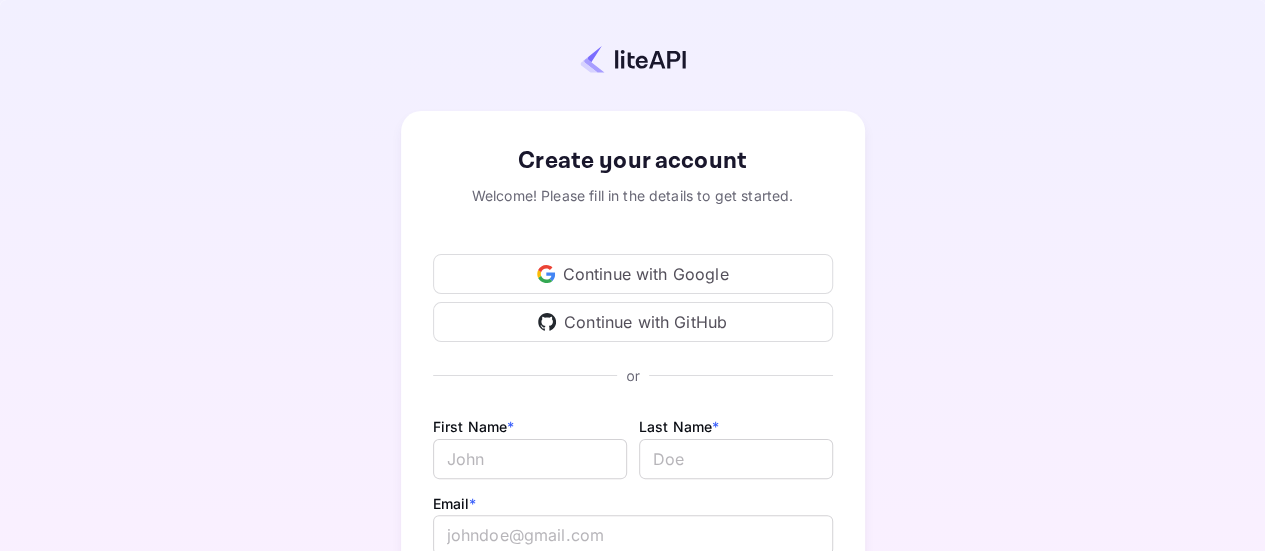 click 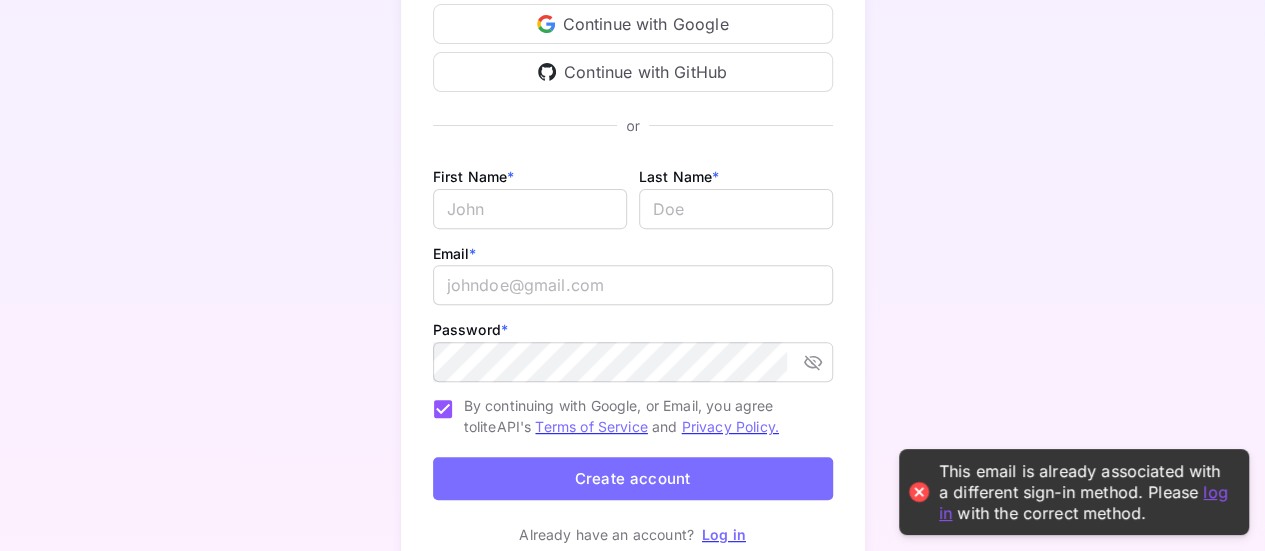 scroll, scrollTop: 340, scrollLeft: 0, axis: vertical 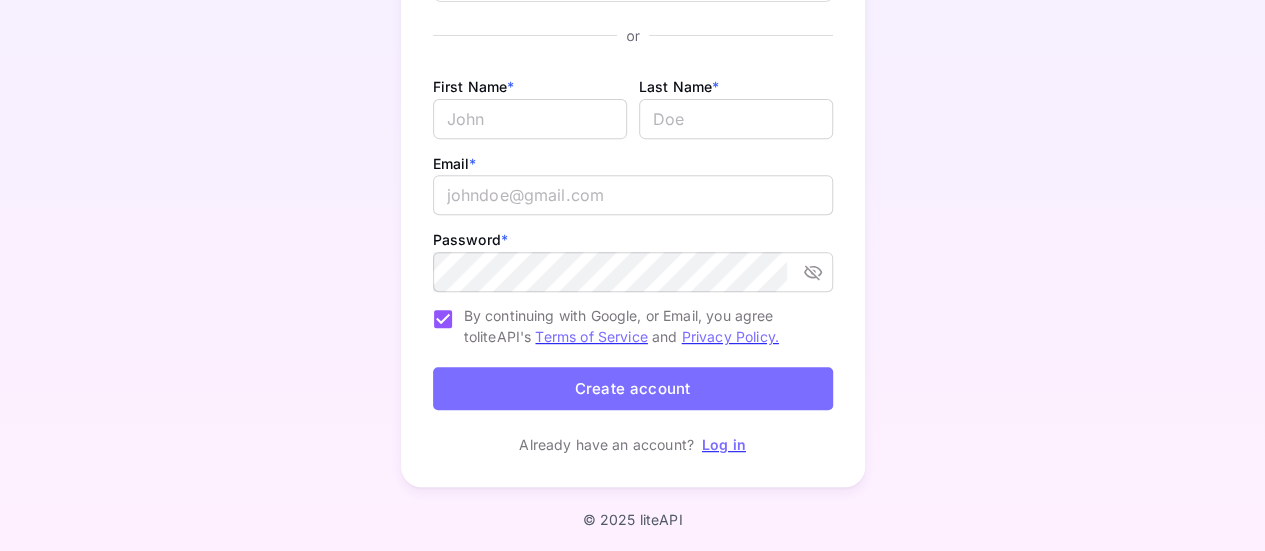 click on "Create your account Welcome! Please fill in the details to get started. Continue with Google Continue with GitHub First Name   * ​ Last Name   * ​ Email   * ​ Password   * ​ By continuing with Google, or Email, you agree to  liteAPI's   Terms of Service   and   Privacy Policy.   Please agree to privacy policy & terms Create account   Already have an account? Log in" at bounding box center (633, 129) 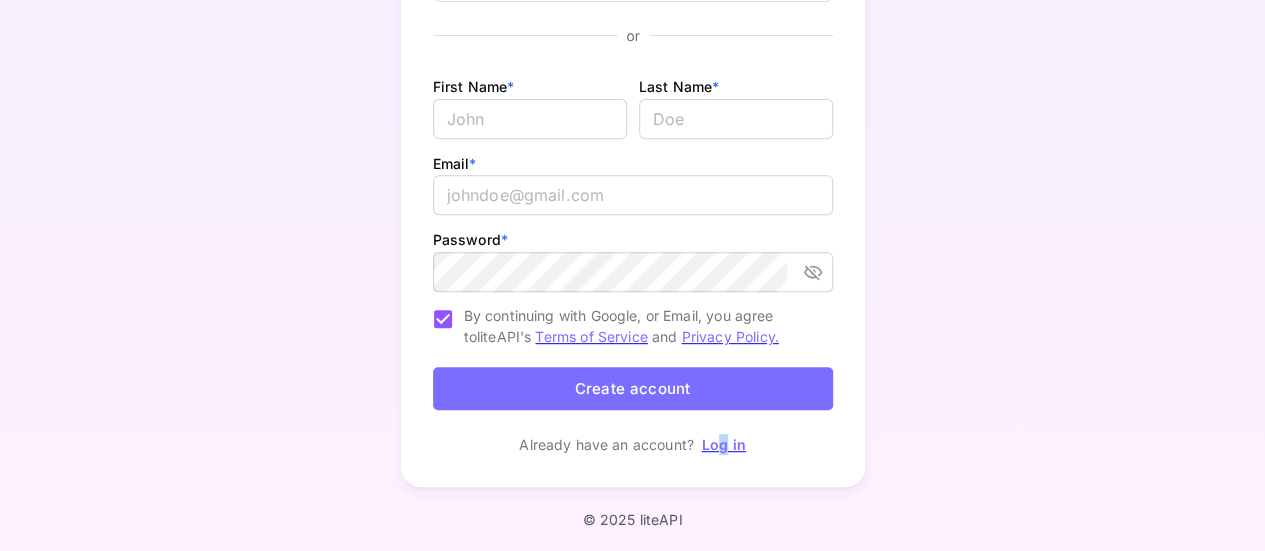 click on "Log in" at bounding box center (724, 444) 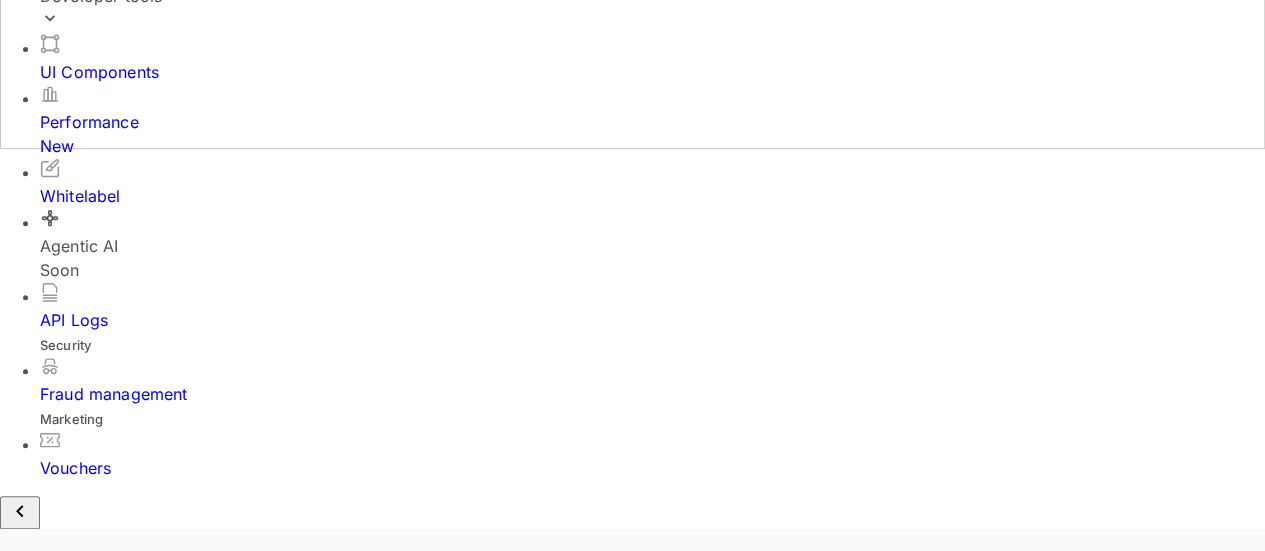 scroll, scrollTop: 0, scrollLeft: 0, axis: both 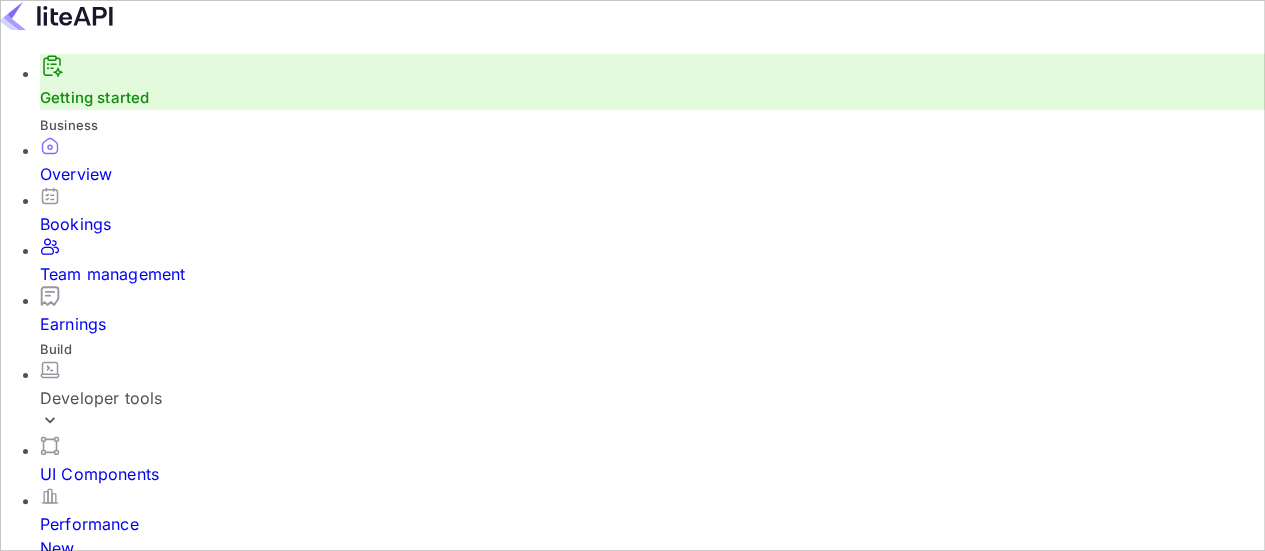 click on "Developer tools" at bounding box center [652, 398] 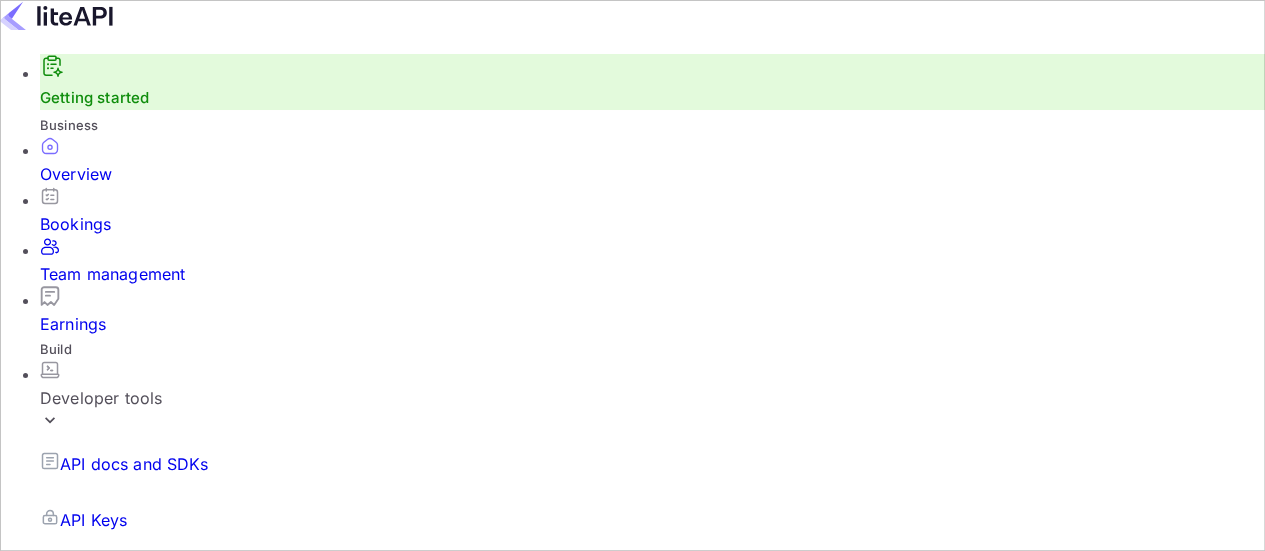 click on "API docs and SDKs" at bounding box center [134, 464] 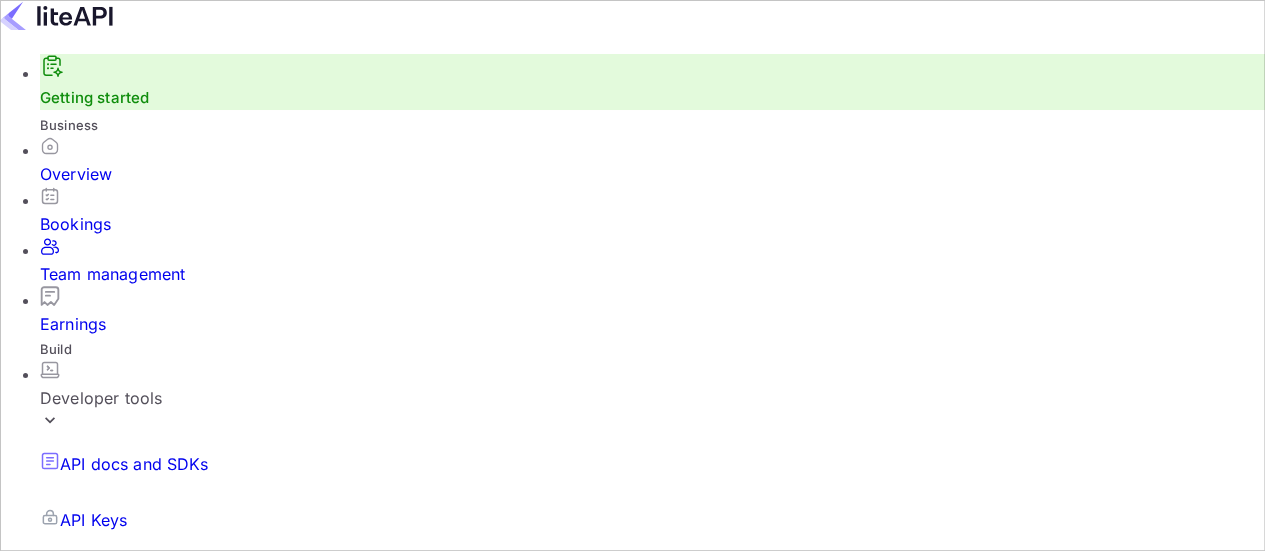 click on "API Keys" at bounding box center (93, 520) 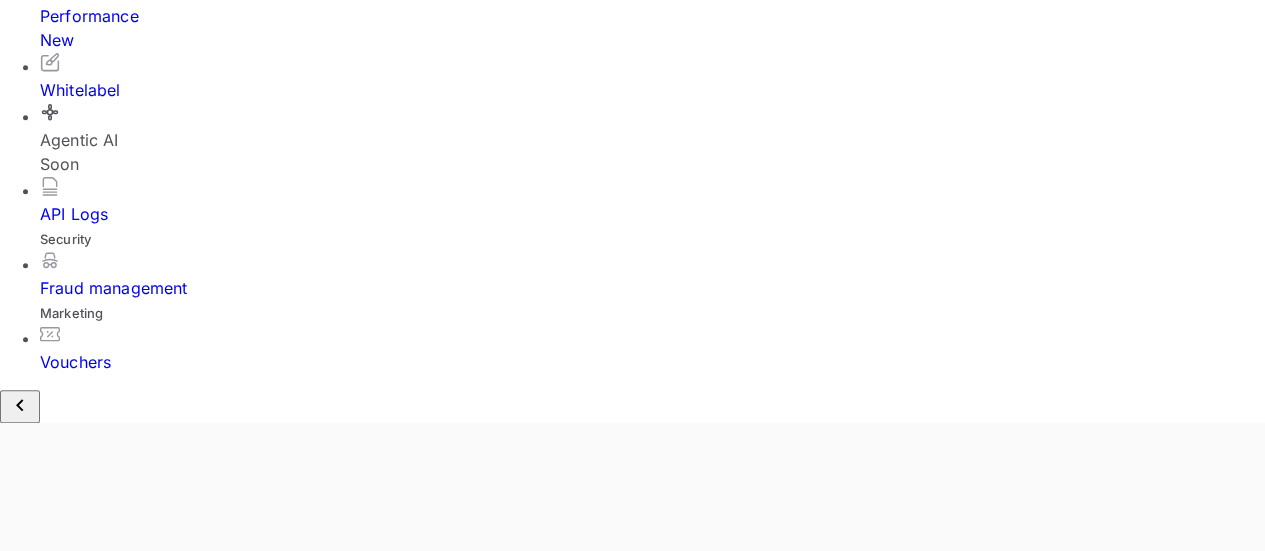 scroll, scrollTop: 703, scrollLeft: 0, axis: vertical 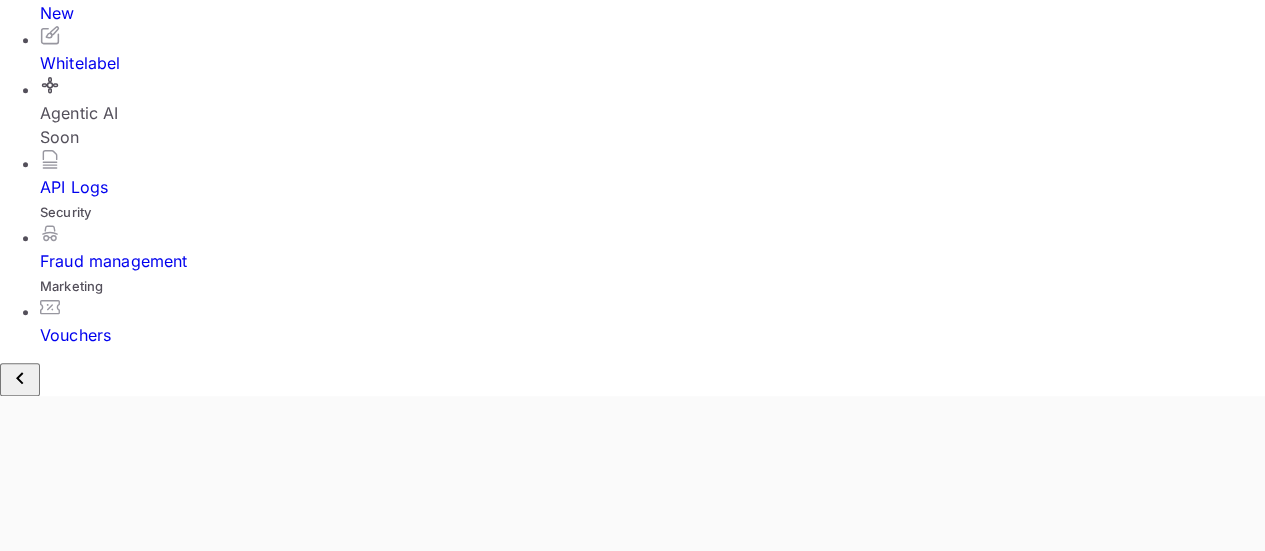 click 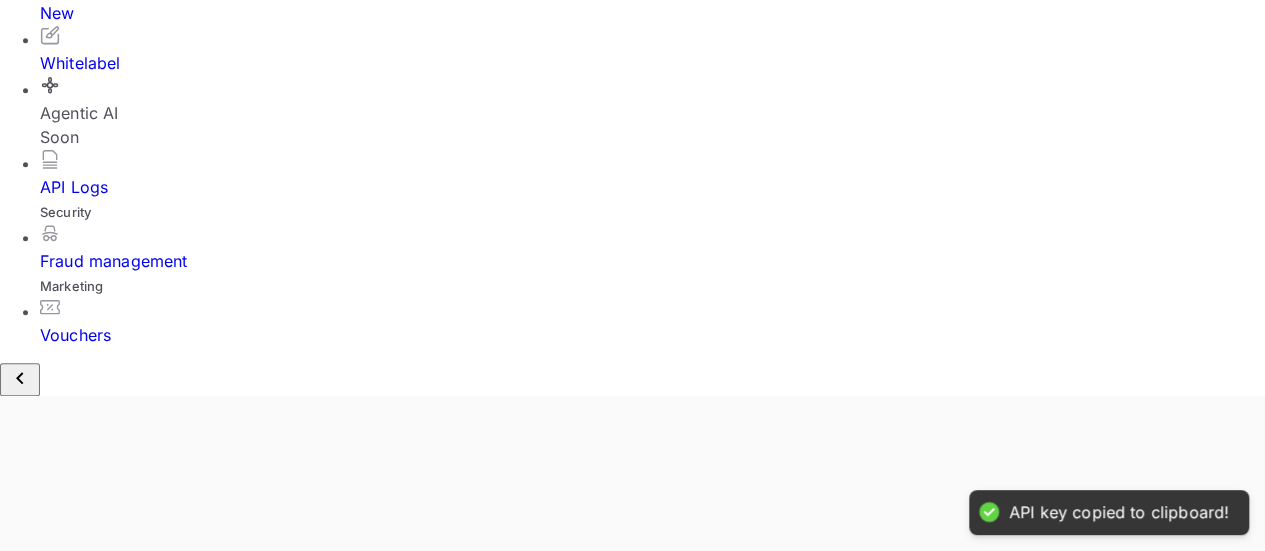 scroll, scrollTop: 641, scrollLeft: 0, axis: vertical 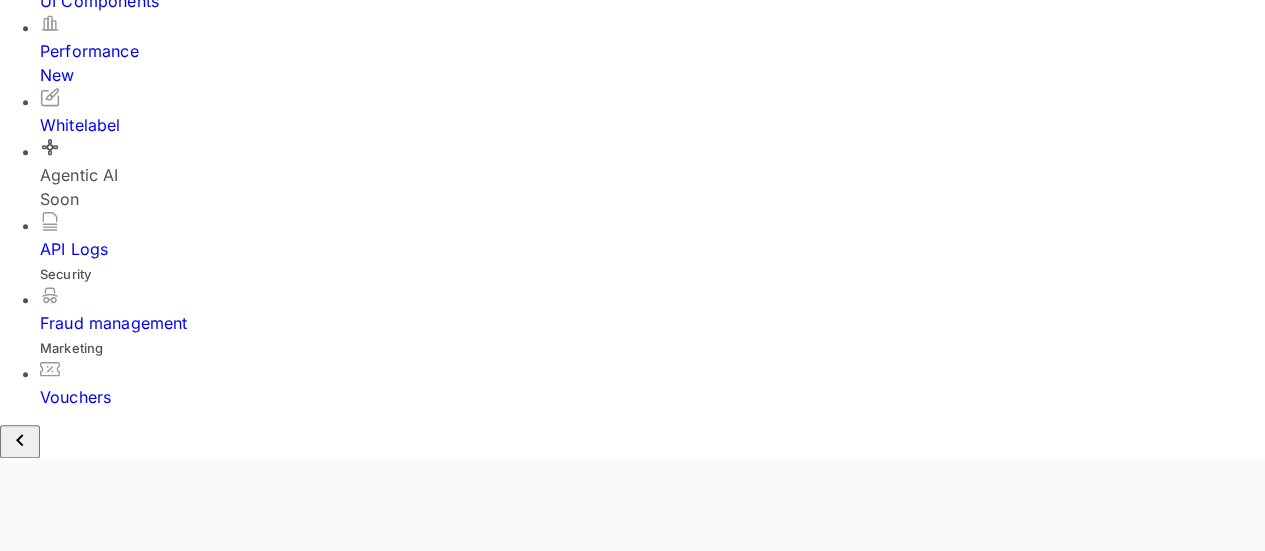 click at bounding box center (530, 2875) 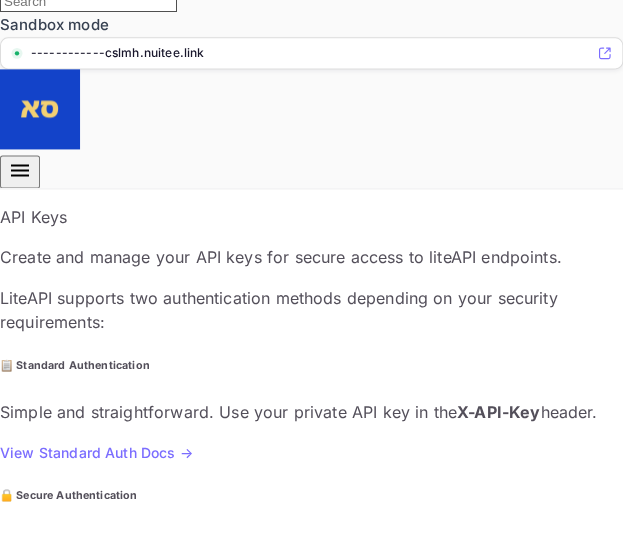 click 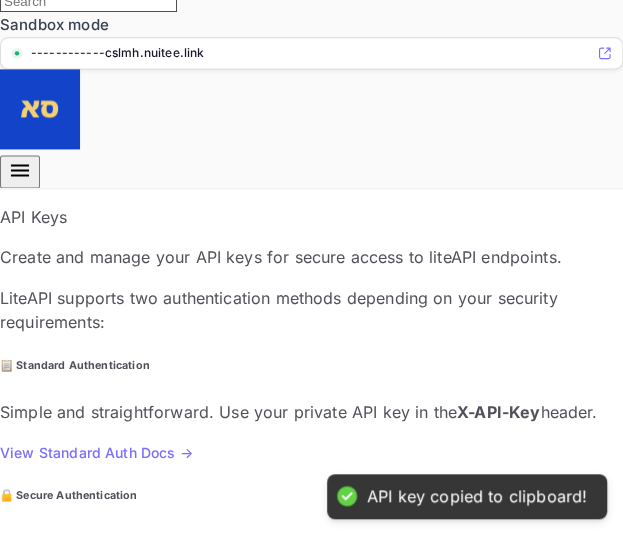 click 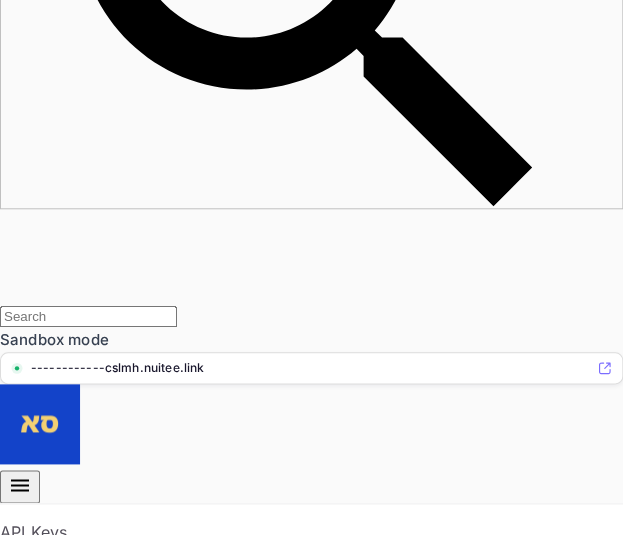 scroll, scrollTop: 0, scrollLeft: 0, axis: both 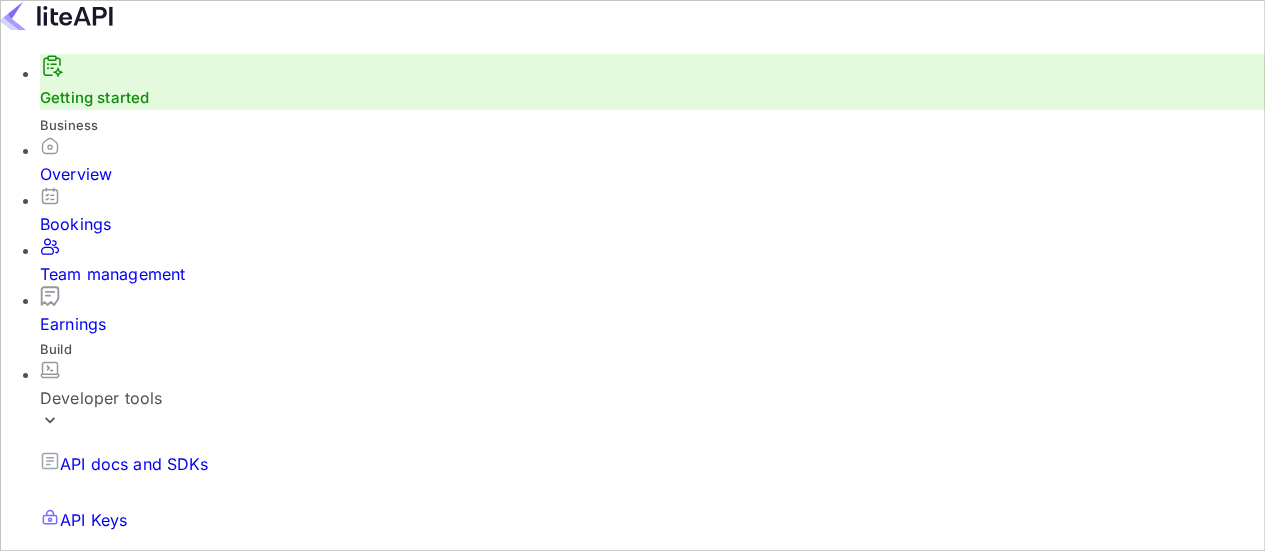type 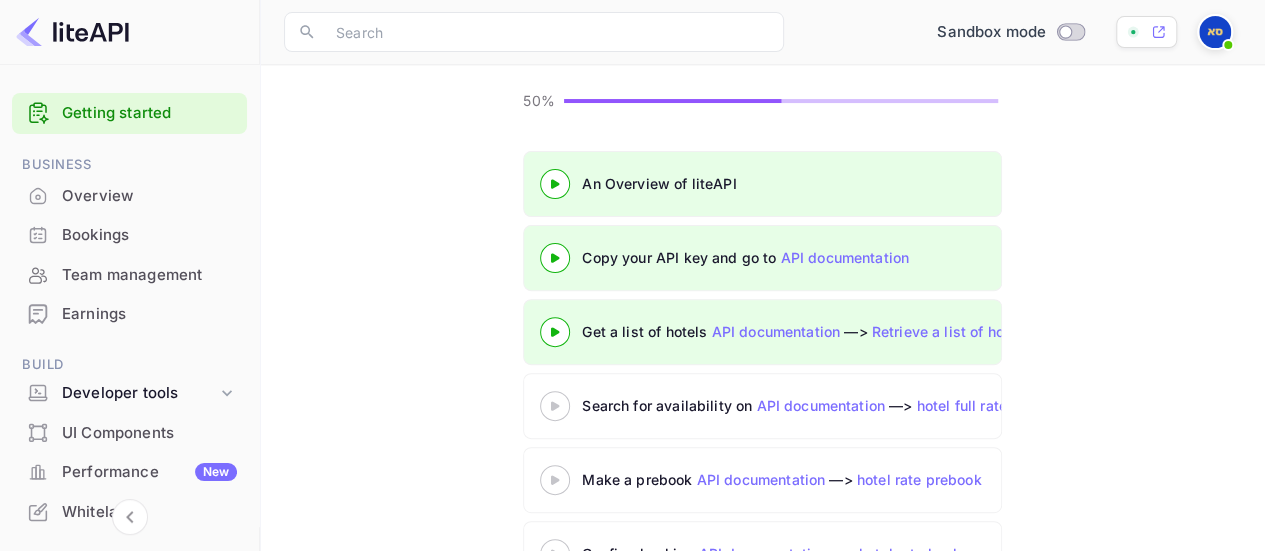 click at bounding box center [555, 331] 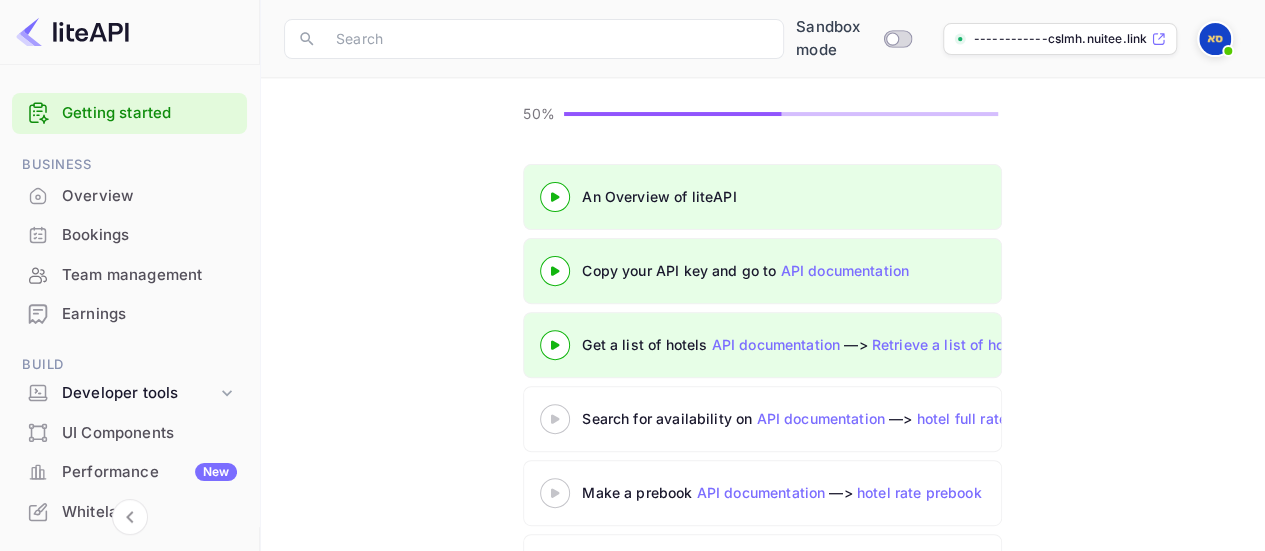 scroll, scrollTop: 198, scrollLeft: 0, axis: vertical 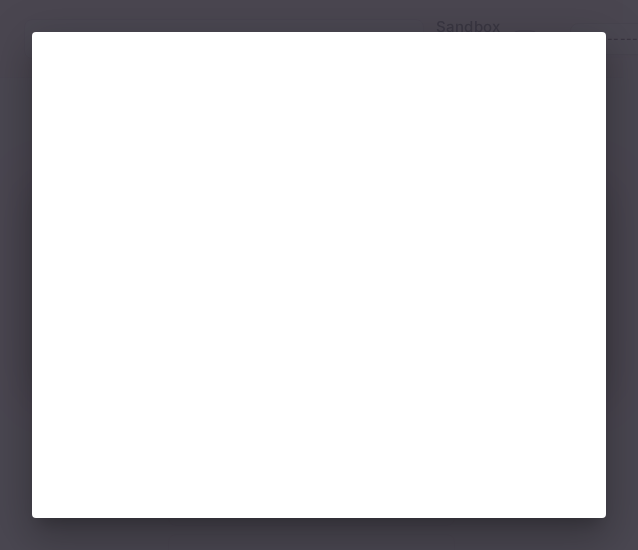 click at bounding box center [319, 275] 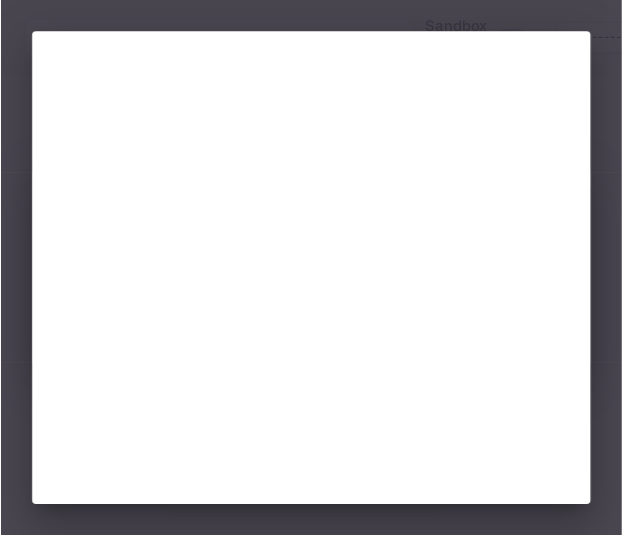 scroll, scrollTop: 0, scrollLeft: 1, axis: horizontal 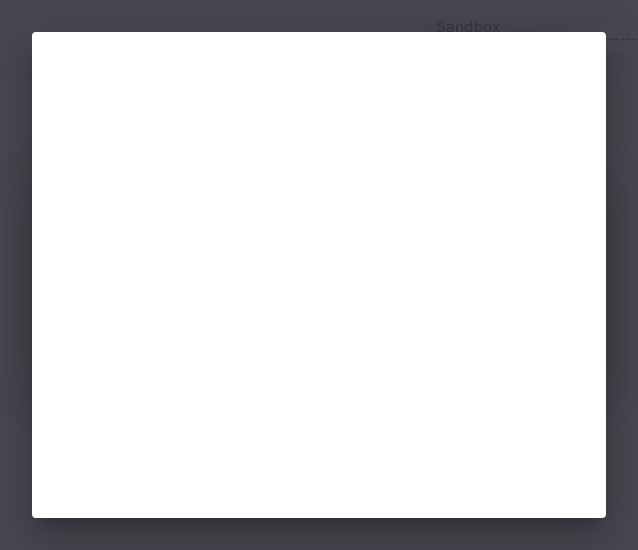 click at bounding box center (319, 275) 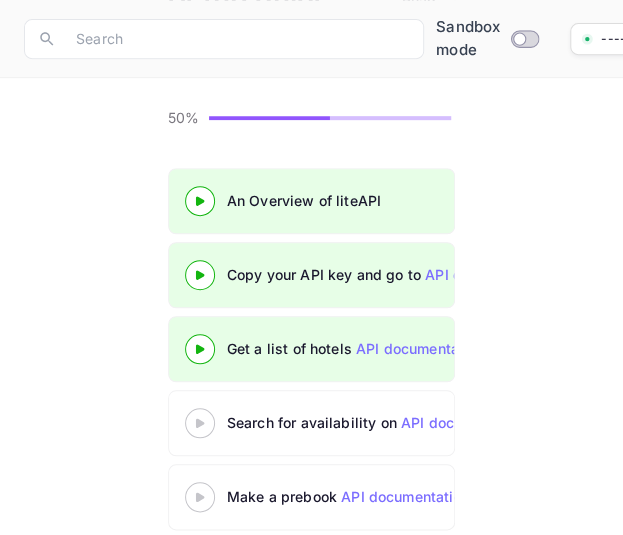 scroll, scrollTop: 194, scrollLeft: 0, axis: vertical 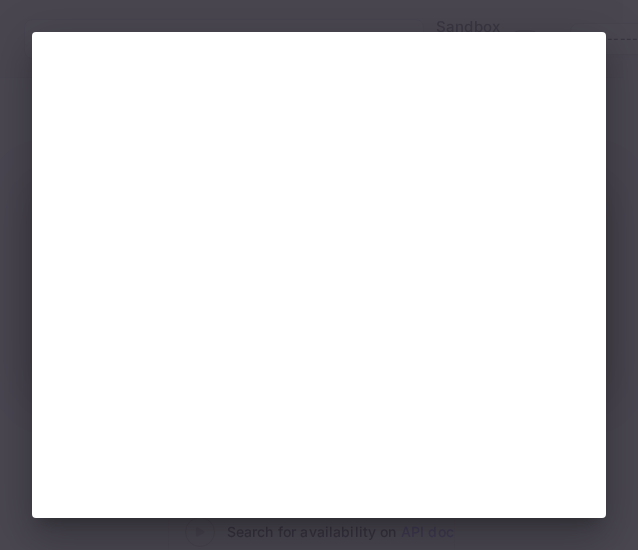 click at bounding box center [319, 275] 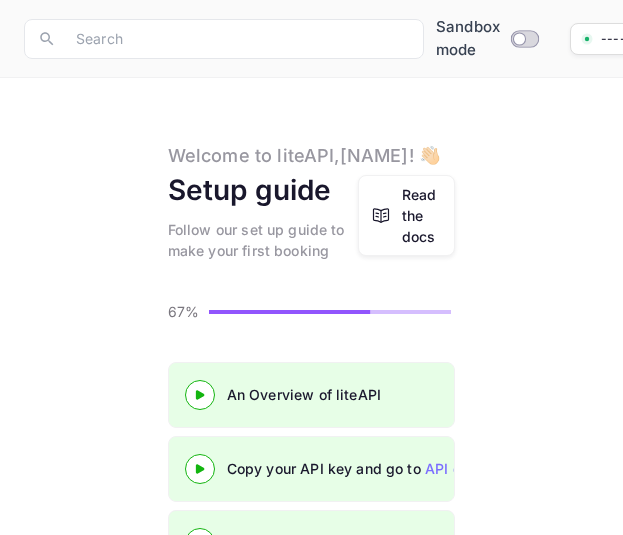 scroll, scrollTop: 85, scrollLeft: 0, axis: vertical 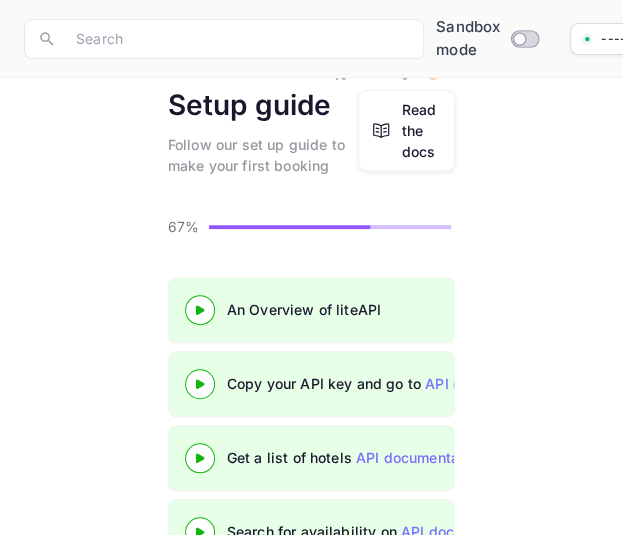 click on "Read the docs" at bounding box center [407, 130] 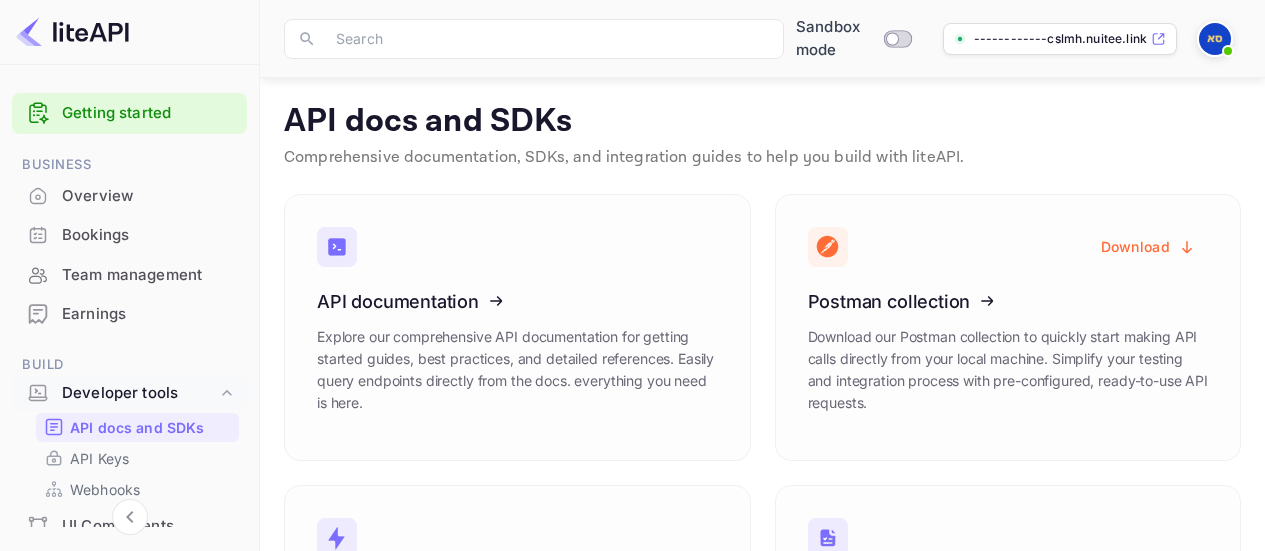 scroll, scrollTop: 224, scrollLeft: 0, axis: vertical 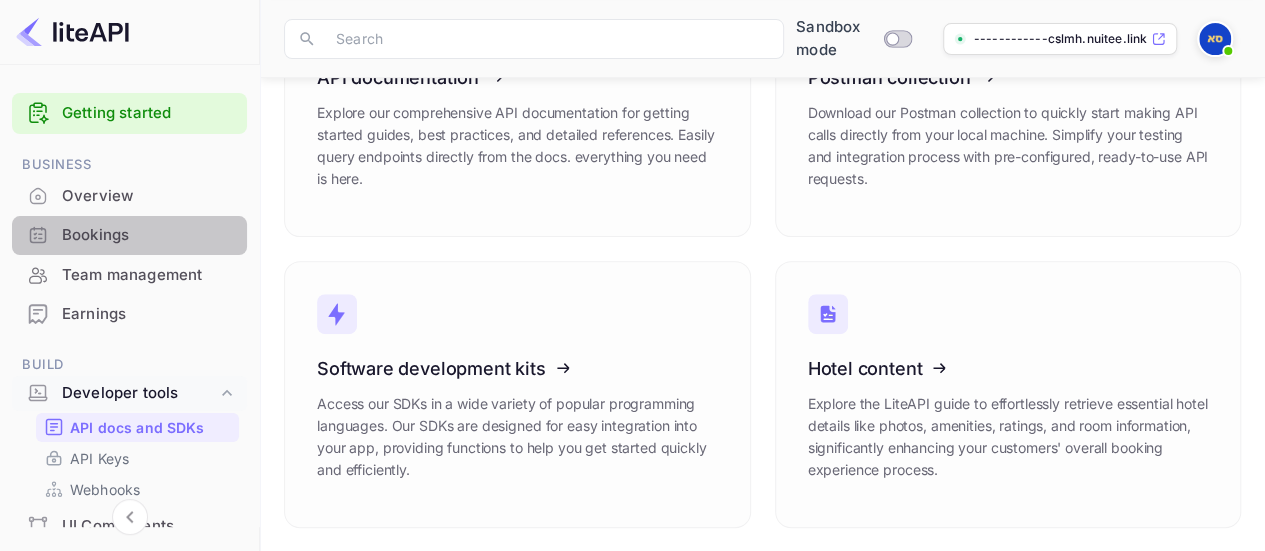 click on "Bookings" at bounding box center (149, 235) 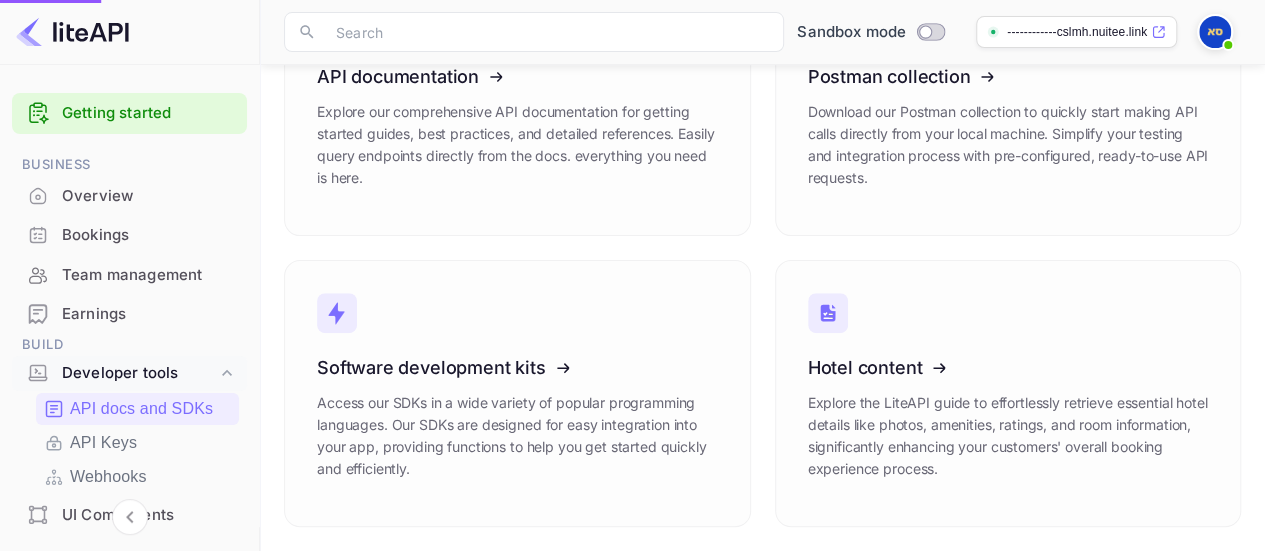 scroll, scrollTop: 0, scrollLeft: 0, axis: both 